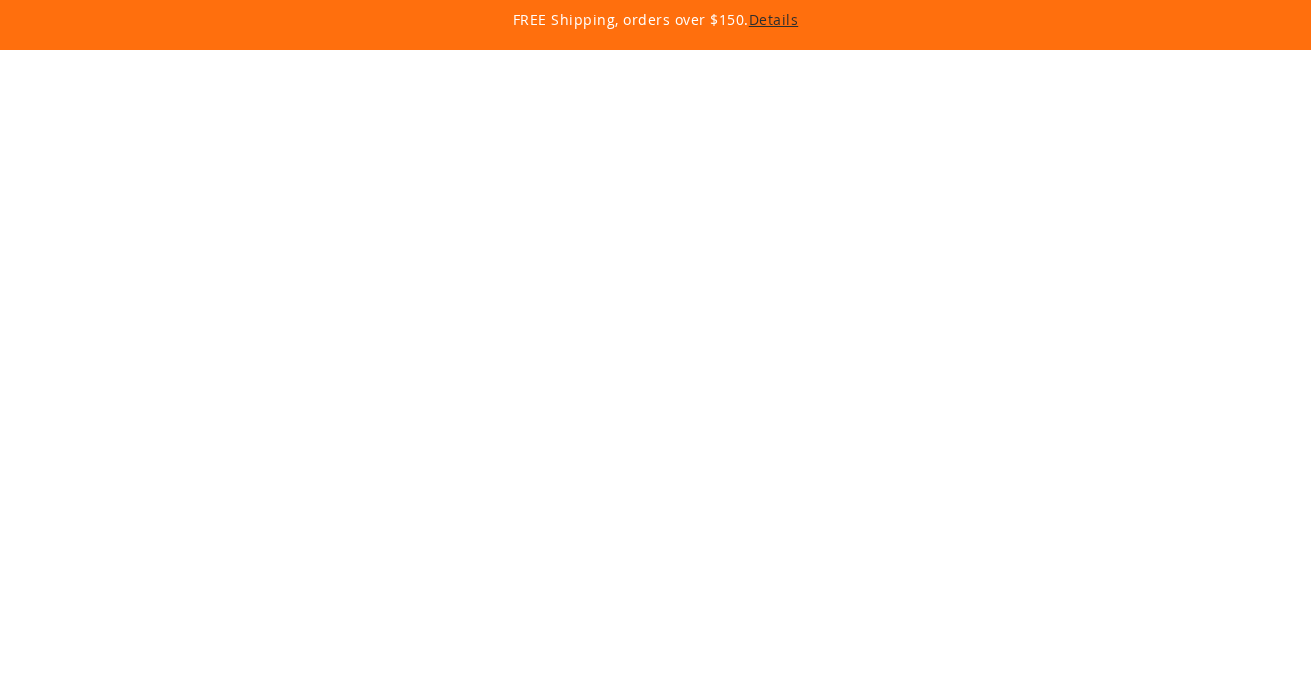 scroll, scrollTop: 0, scrollLeft: 0, axis: both 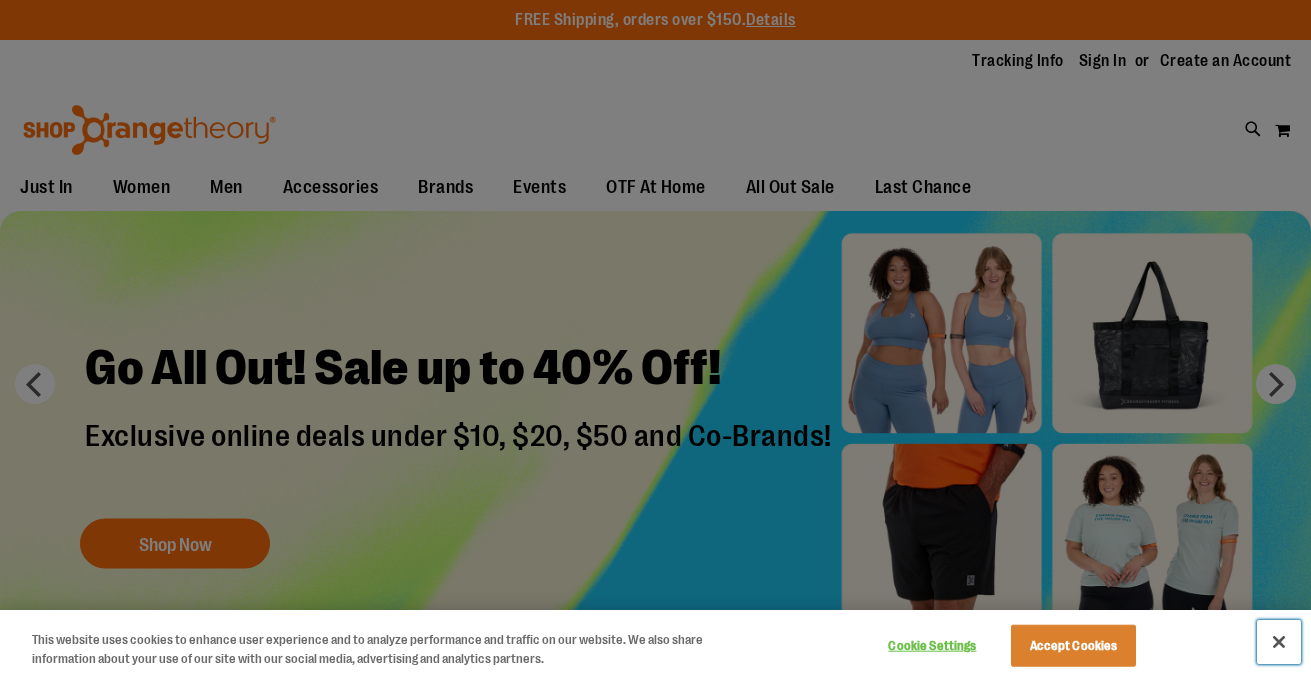 click at bounding box center (1279, 642) 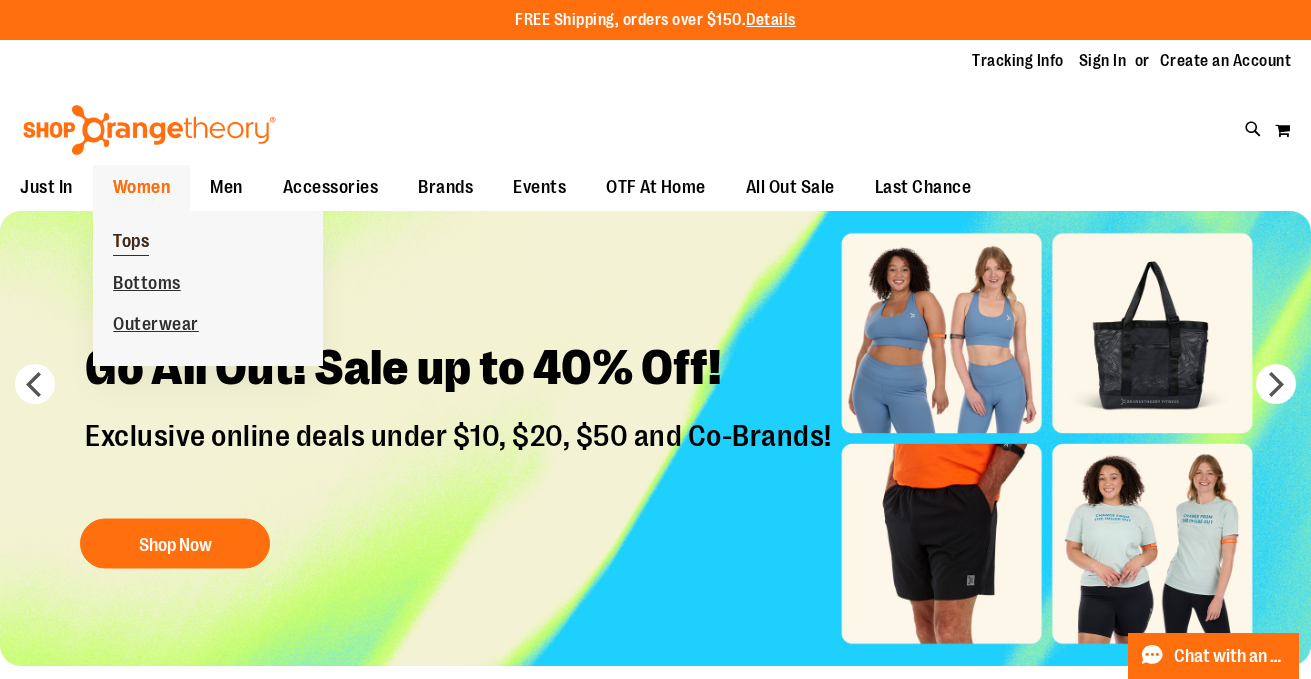 click on "Tops" at bounding box center [131, 243] 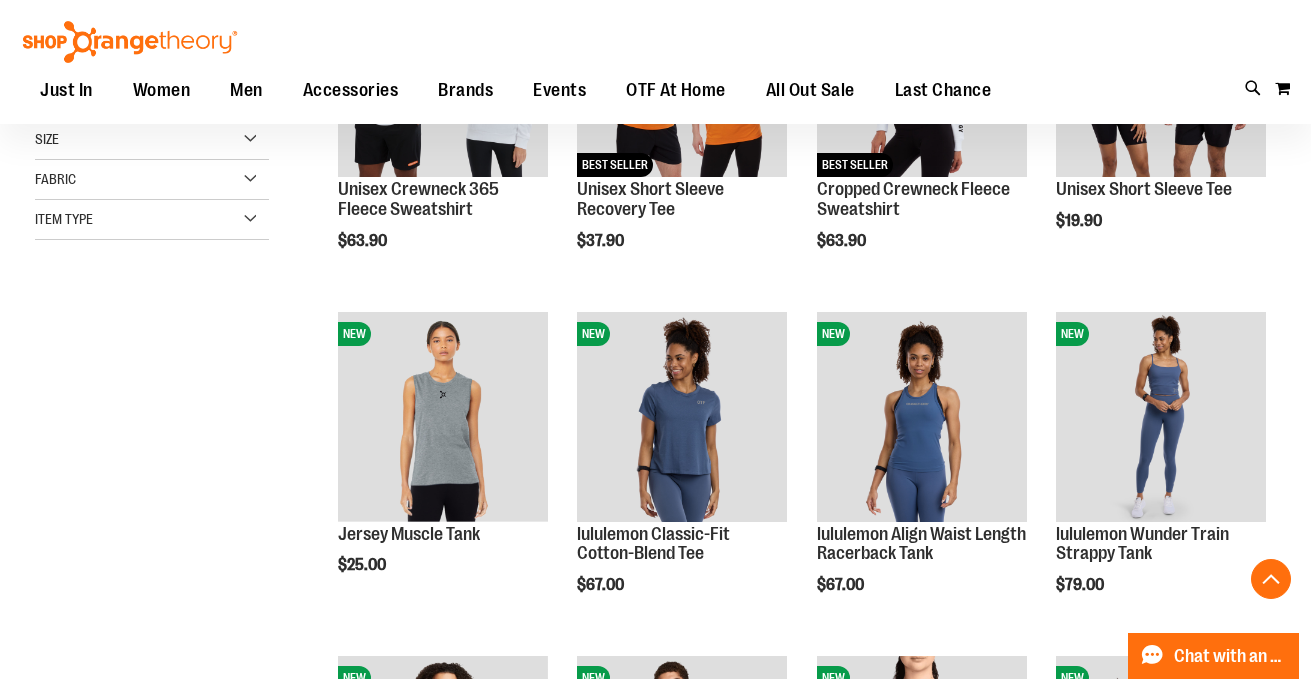 scroll, scrollTop: 434, scrollLeft: 0, axis: vertical 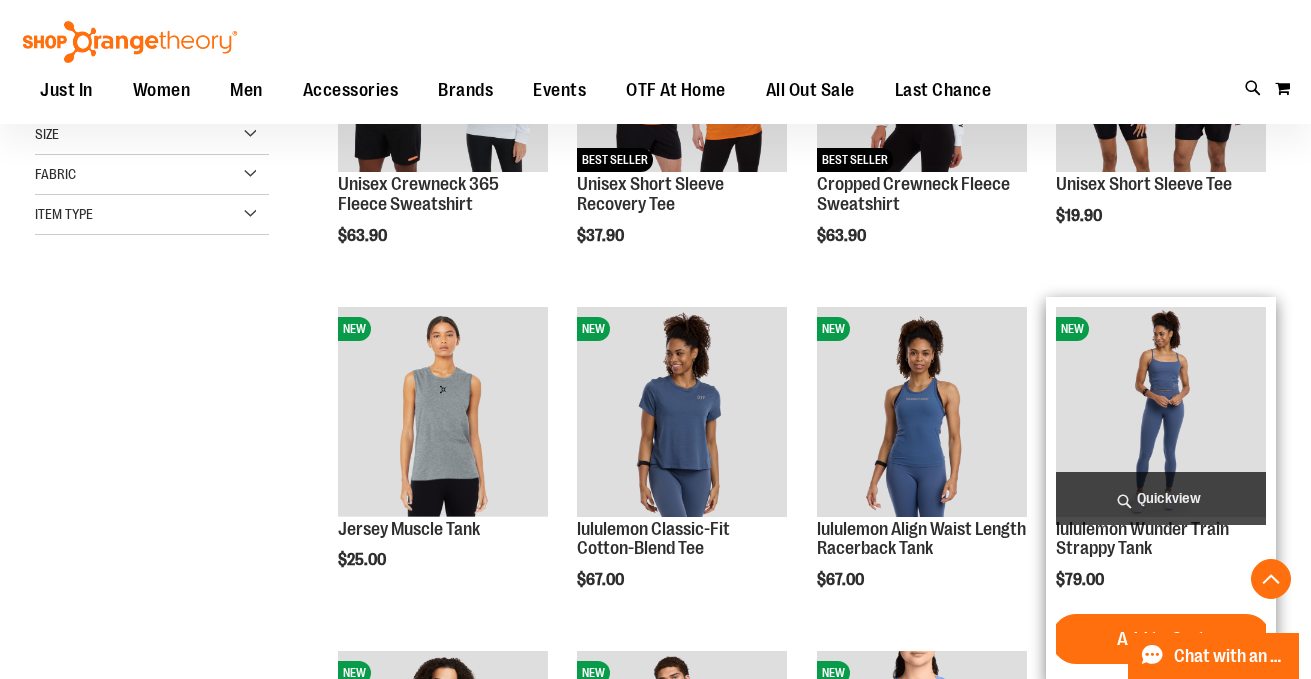 click at bounding box center [1161, 412] 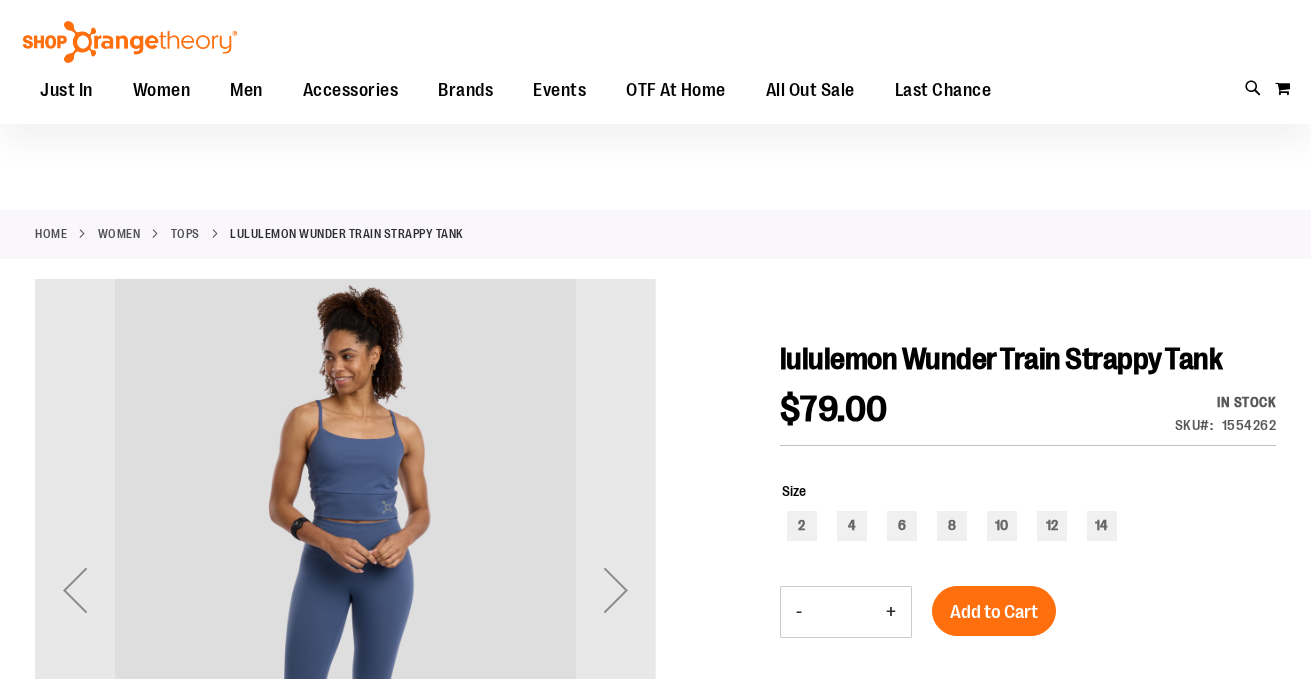 scroll, scrollTop: 136, scrollLeft: 0, axis: vertical 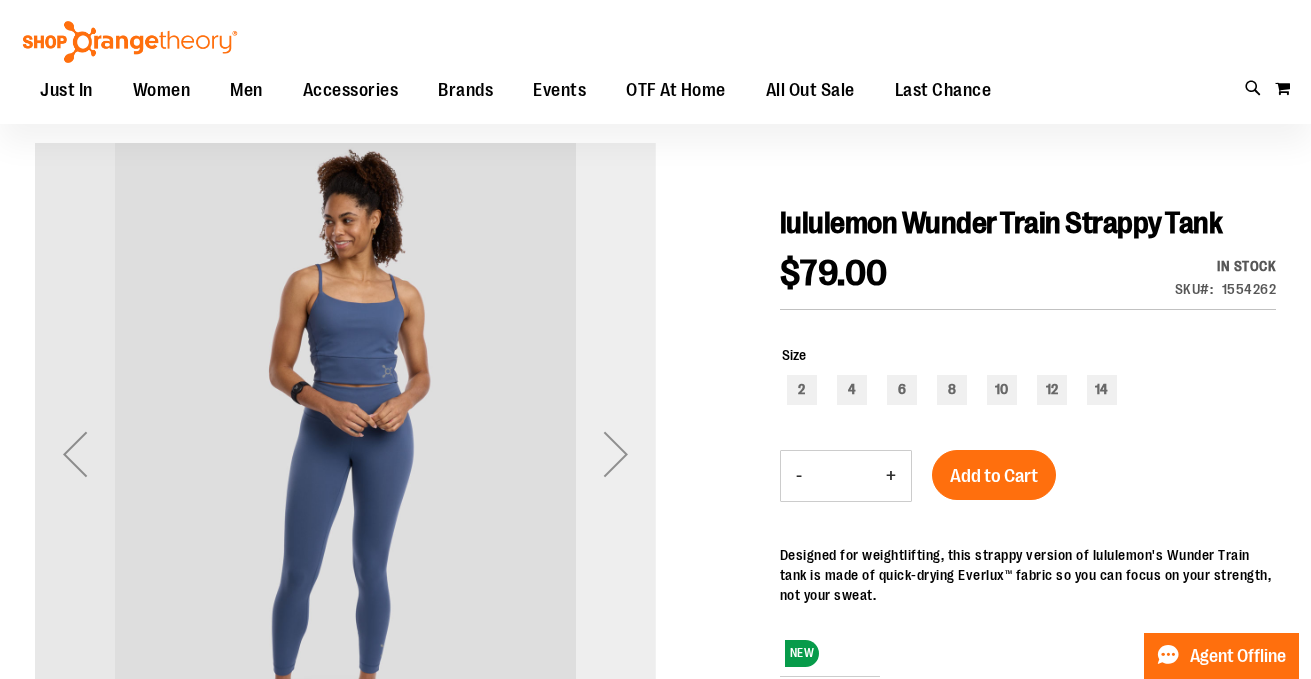 click at bounding box center [616, 454] 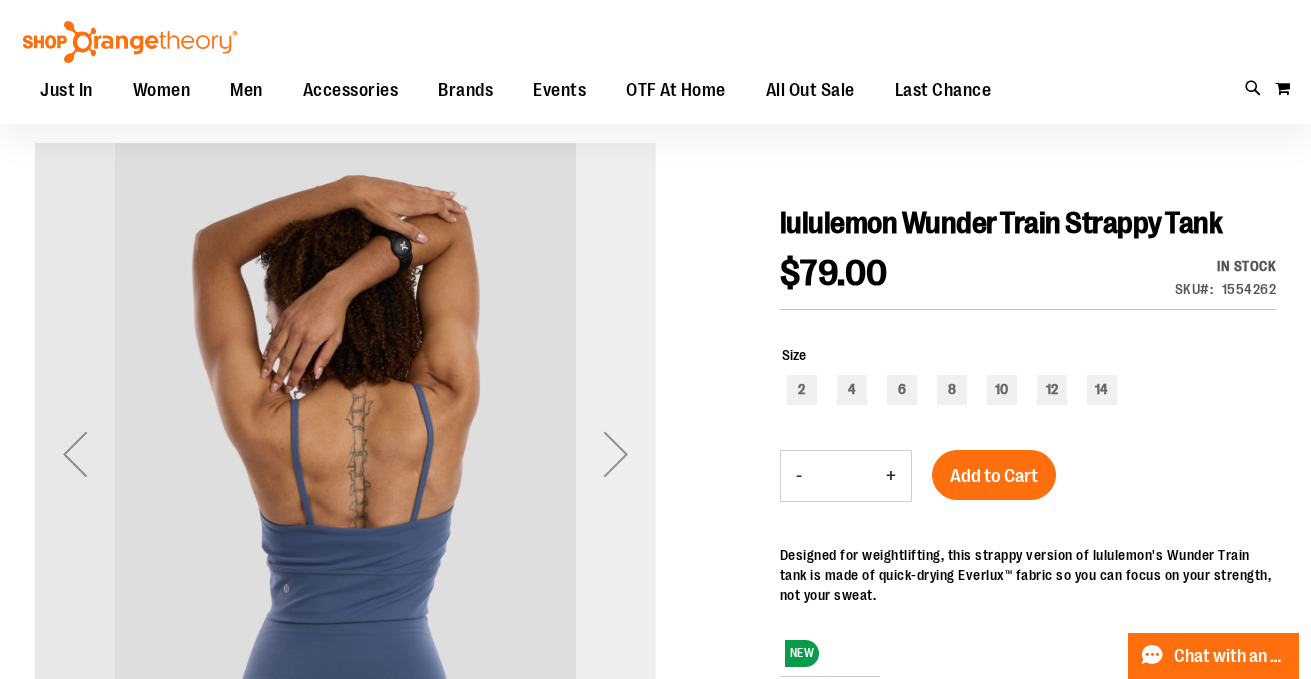 click at bounding box center (616, 454) 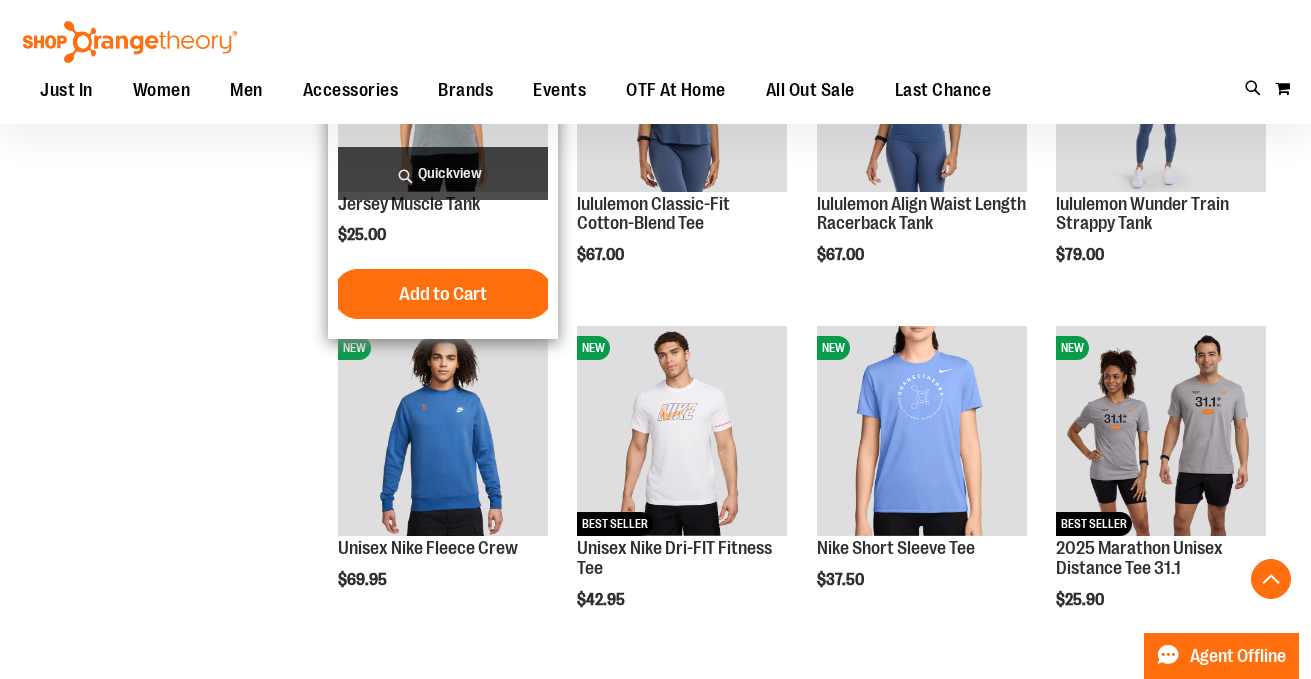 scroll, scrollTop: 328, scrollLeft: 0, axis: vertical 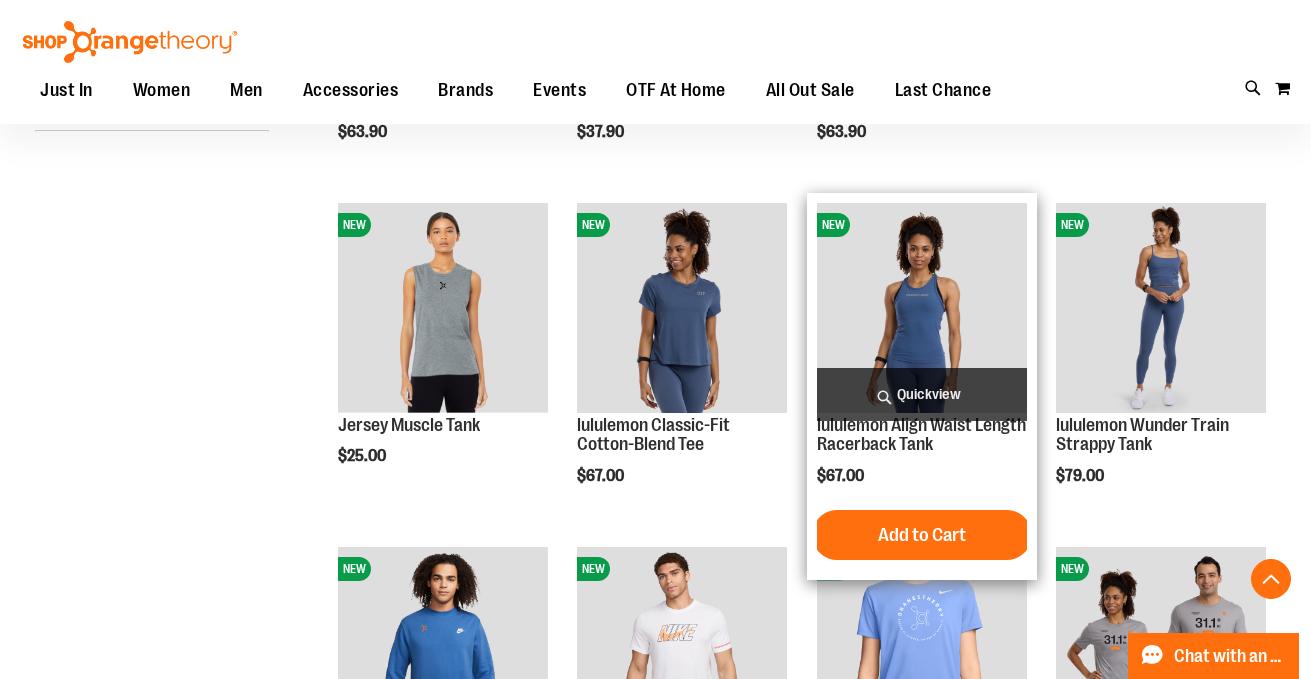 click on "Quickview" at bounding box center (922, 394) 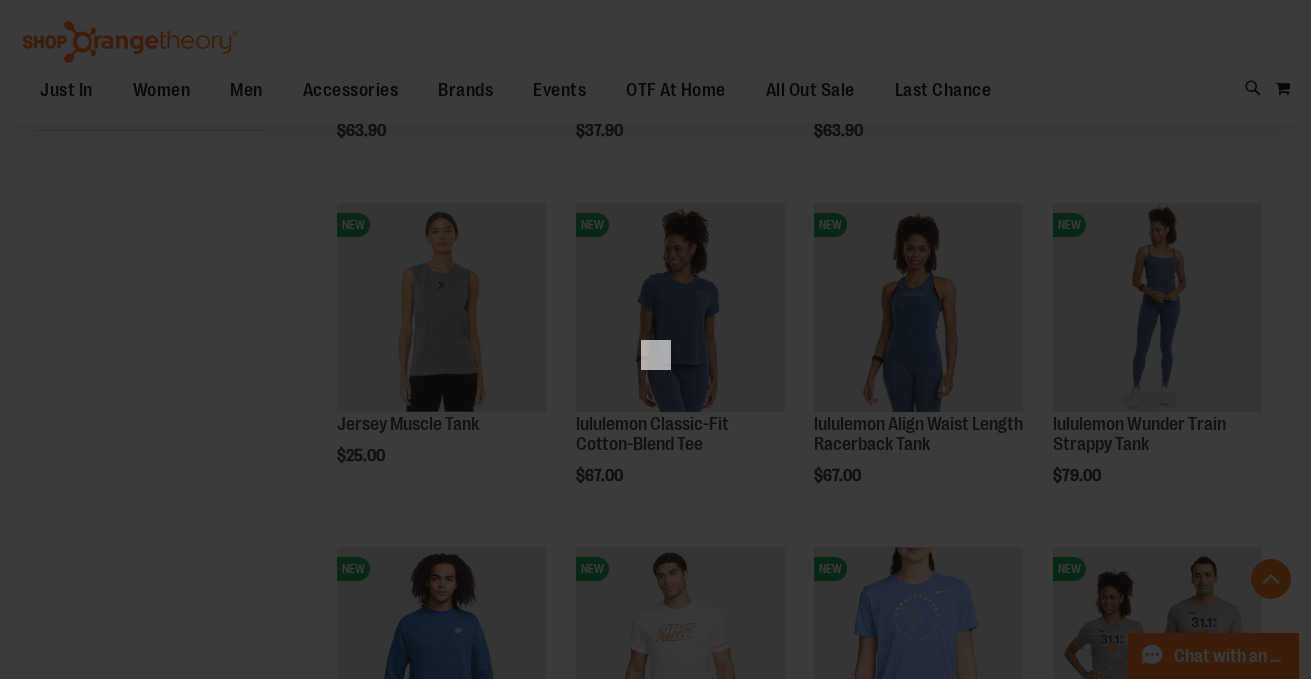 scroll, scrollTop: 0, scrollLeft: 0, axis: both 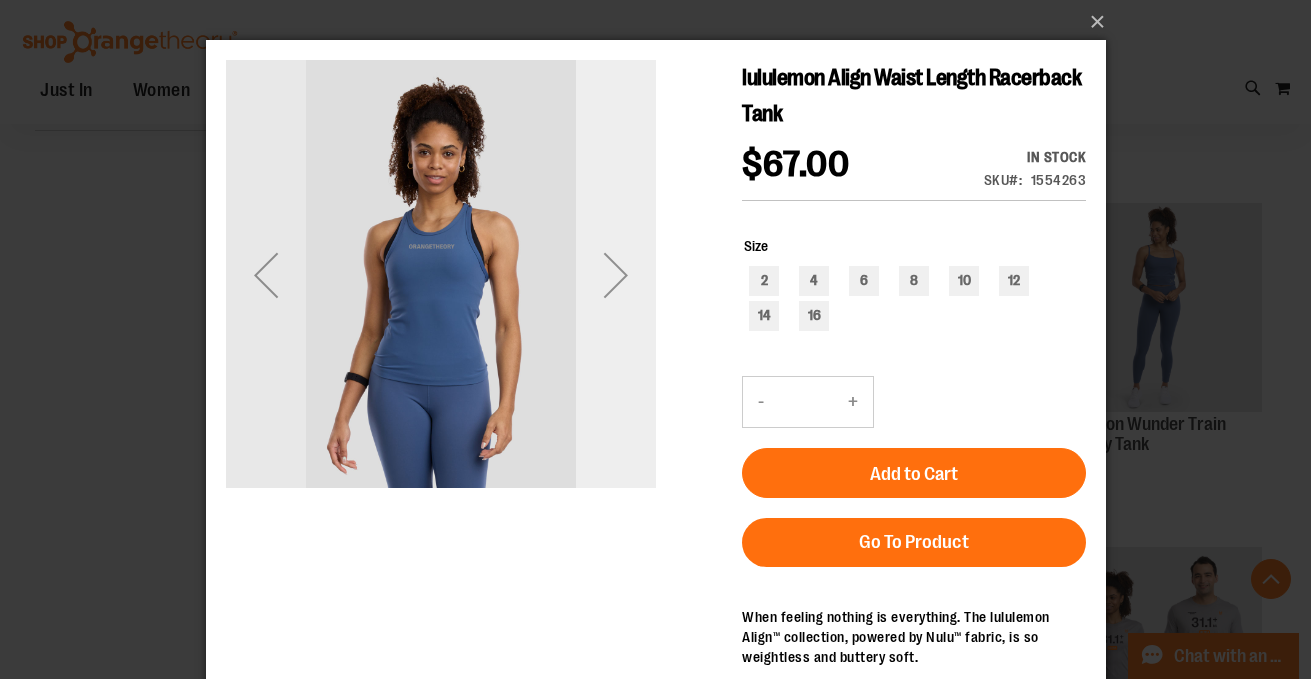 click at bounding box center (615, 275) 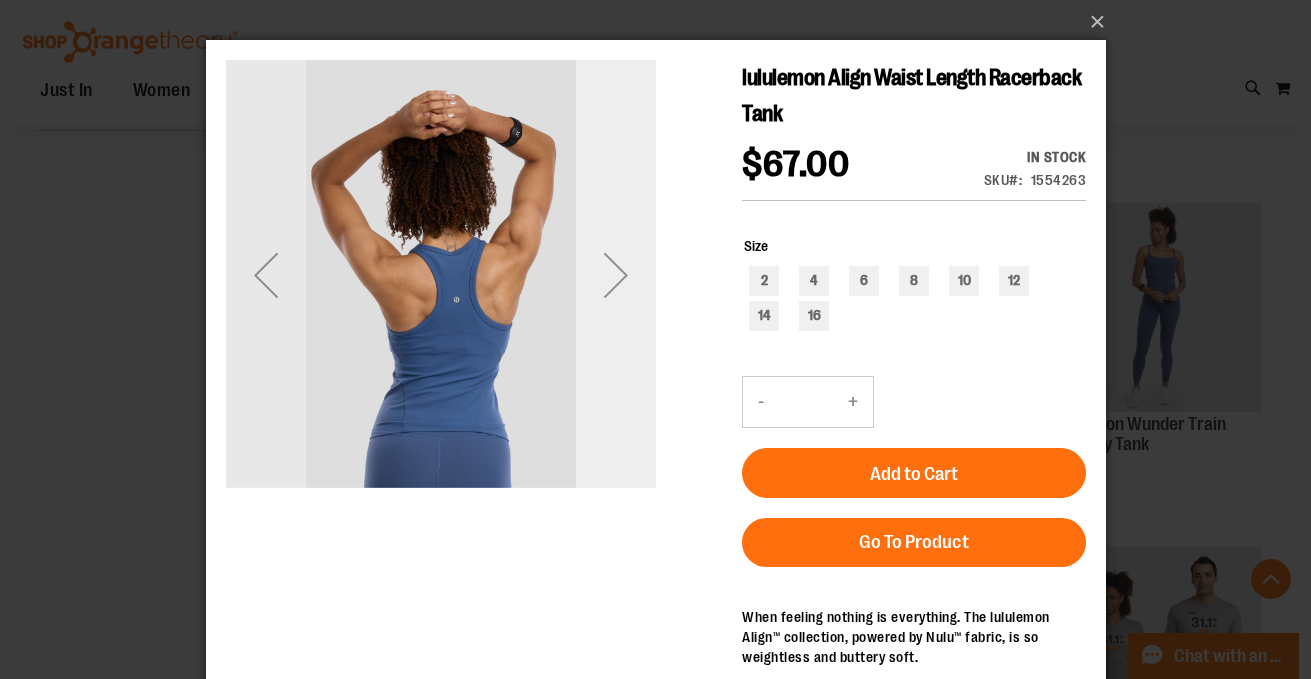 click at bounding box center (615, 275) 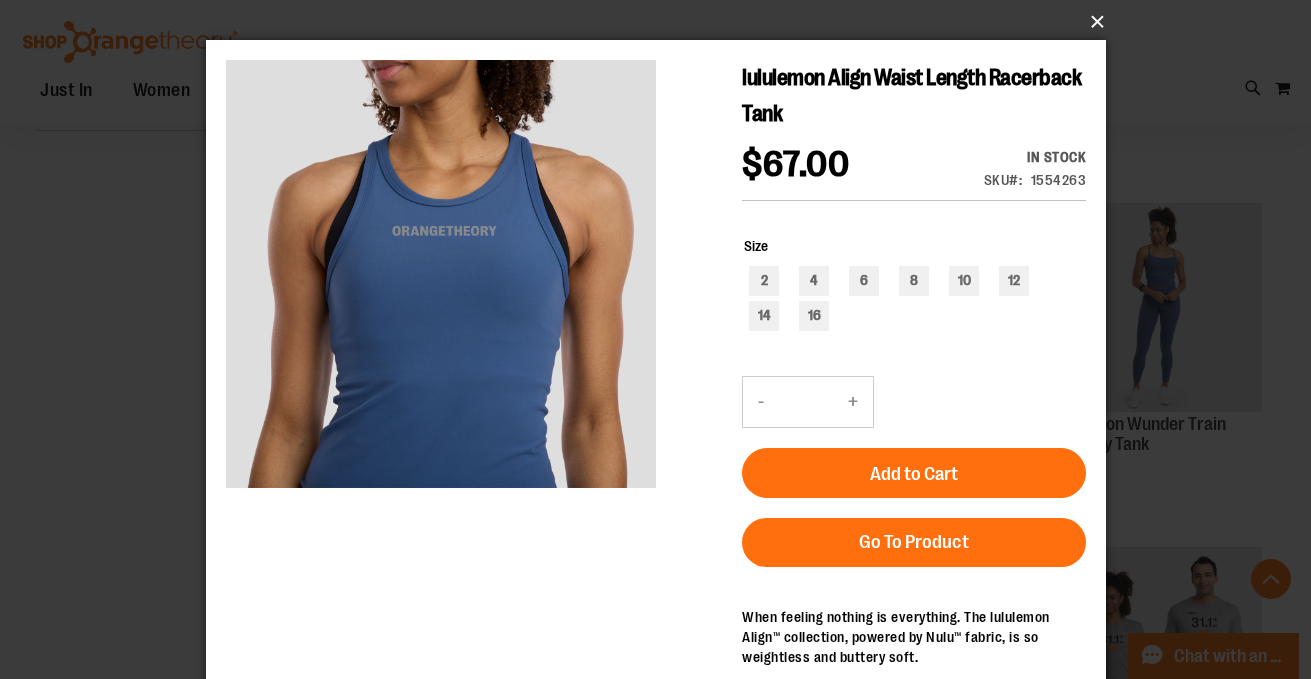 click on "×" at bounding box center [662, 22] 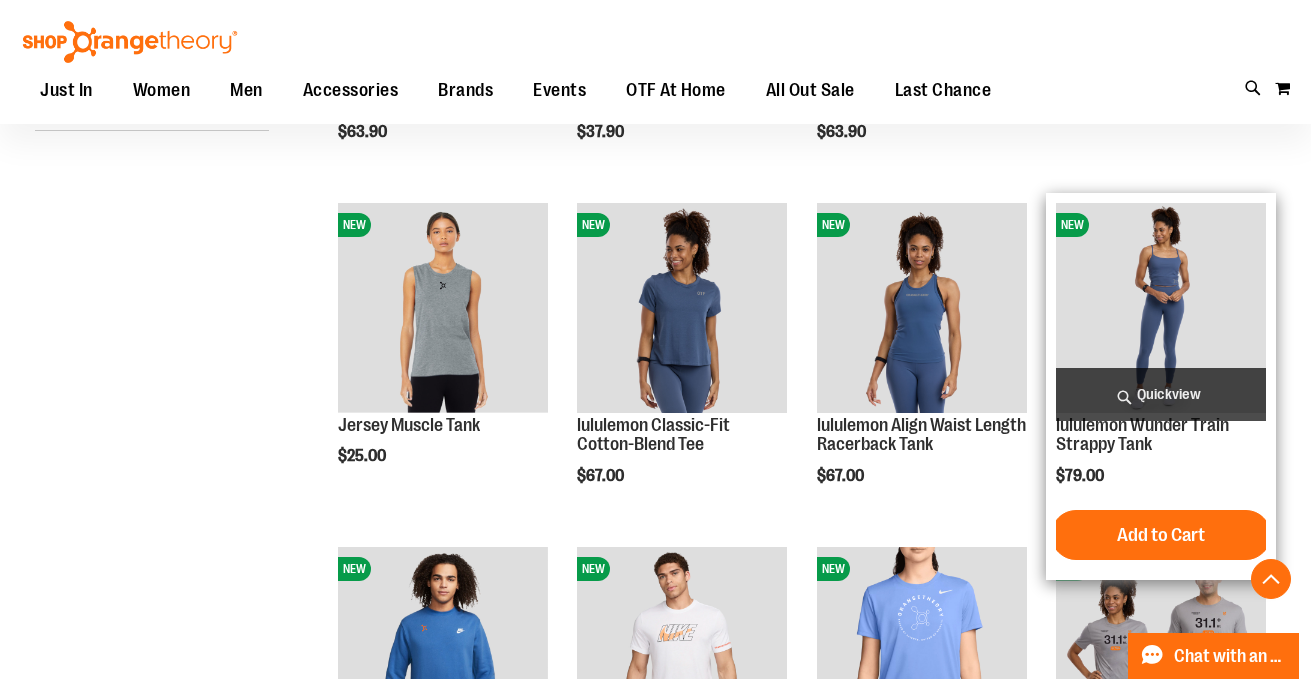 scroll, scrollTop: 435, scrollLeft: 0, axis: vertical 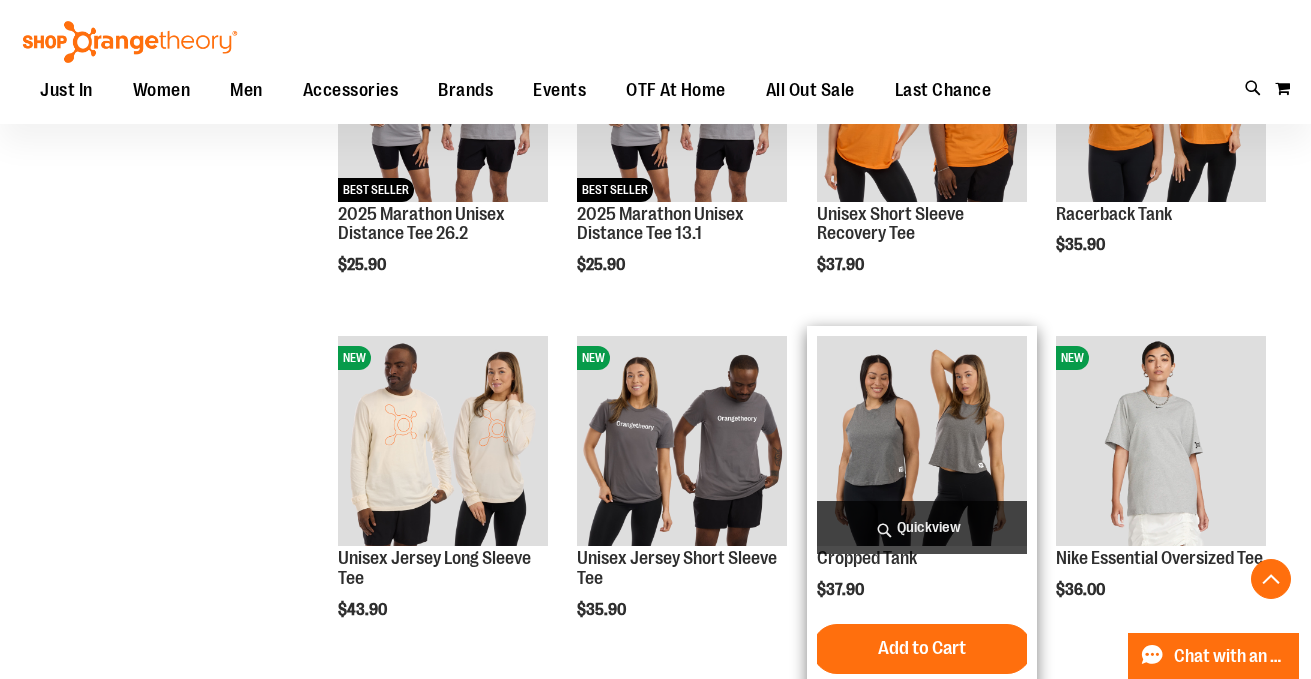 click on "Quickview" at bounding box center [922, 527] 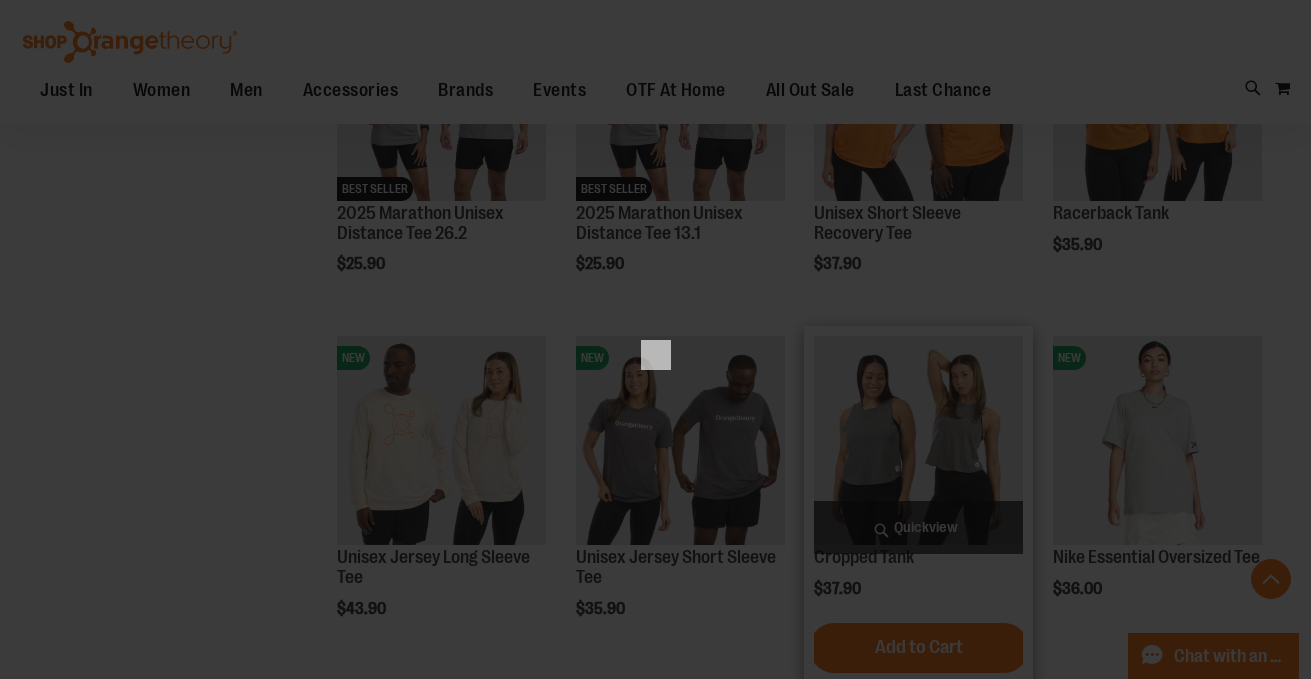 scroll, scrollTop: 0, scrollLeft: 0, axis: both 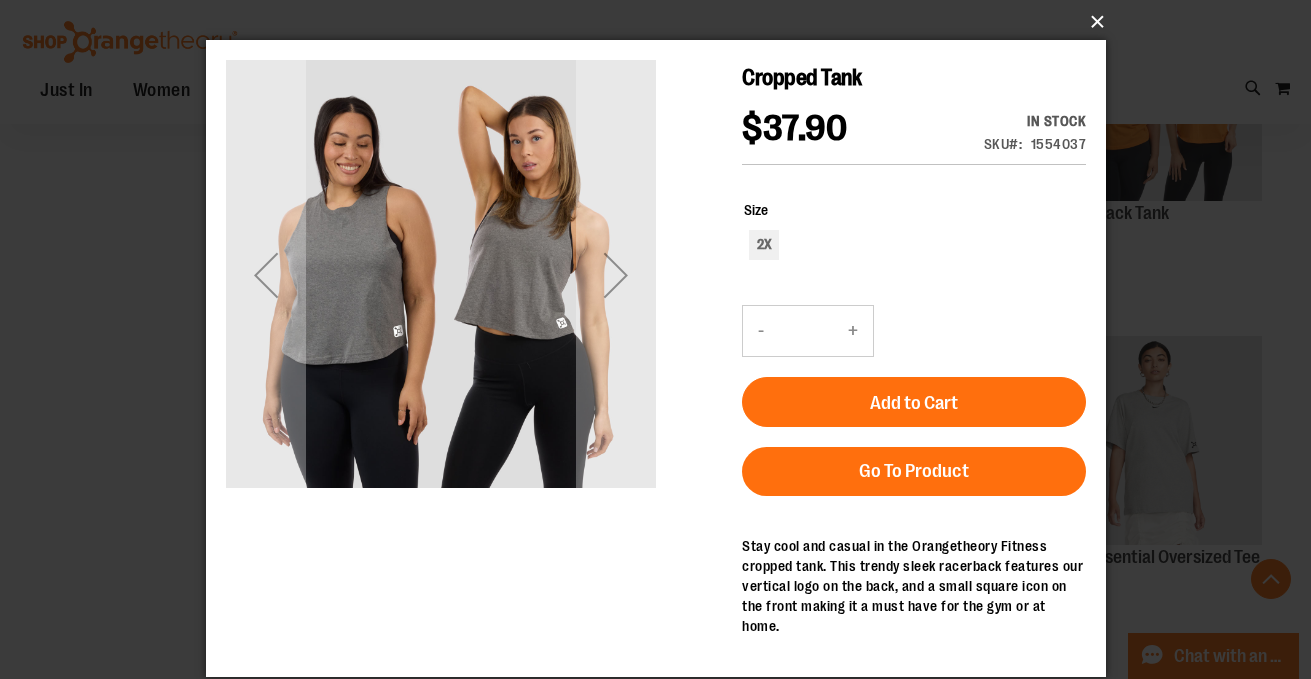 click on "×" at bounding box center (662, 22) 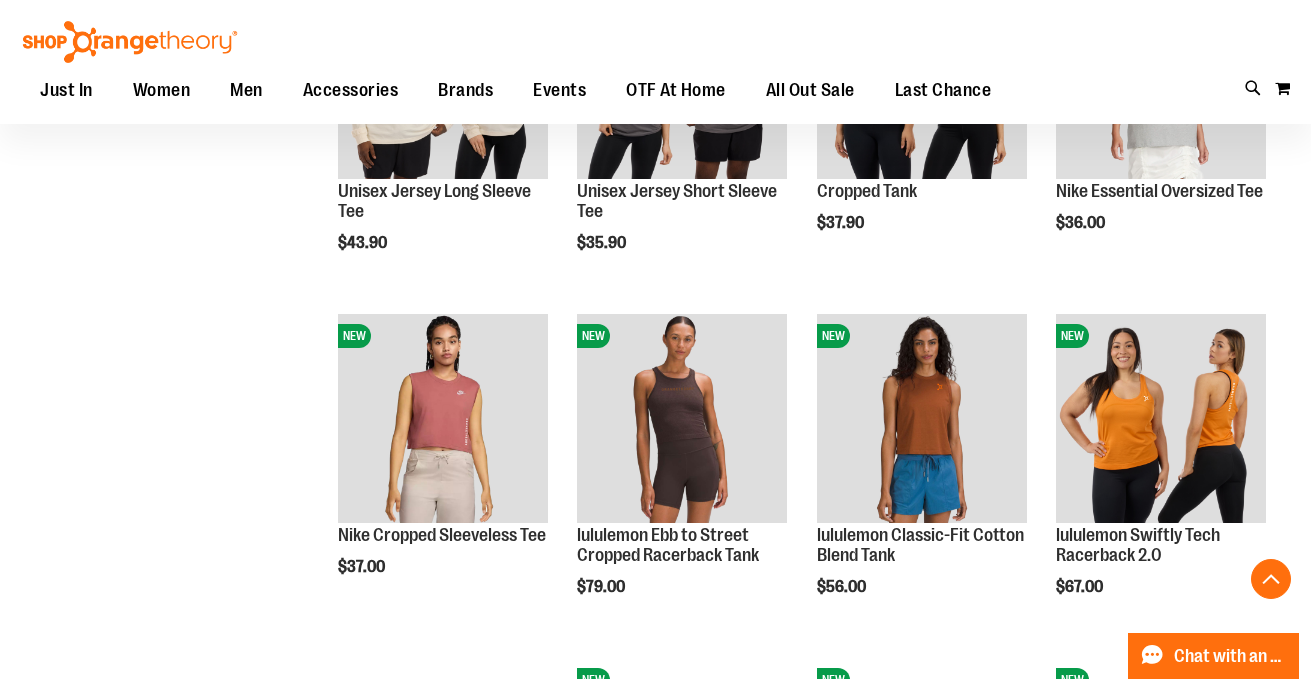 scroll, scrollTop: 1624, scrollLeft: 0, axis: vertical 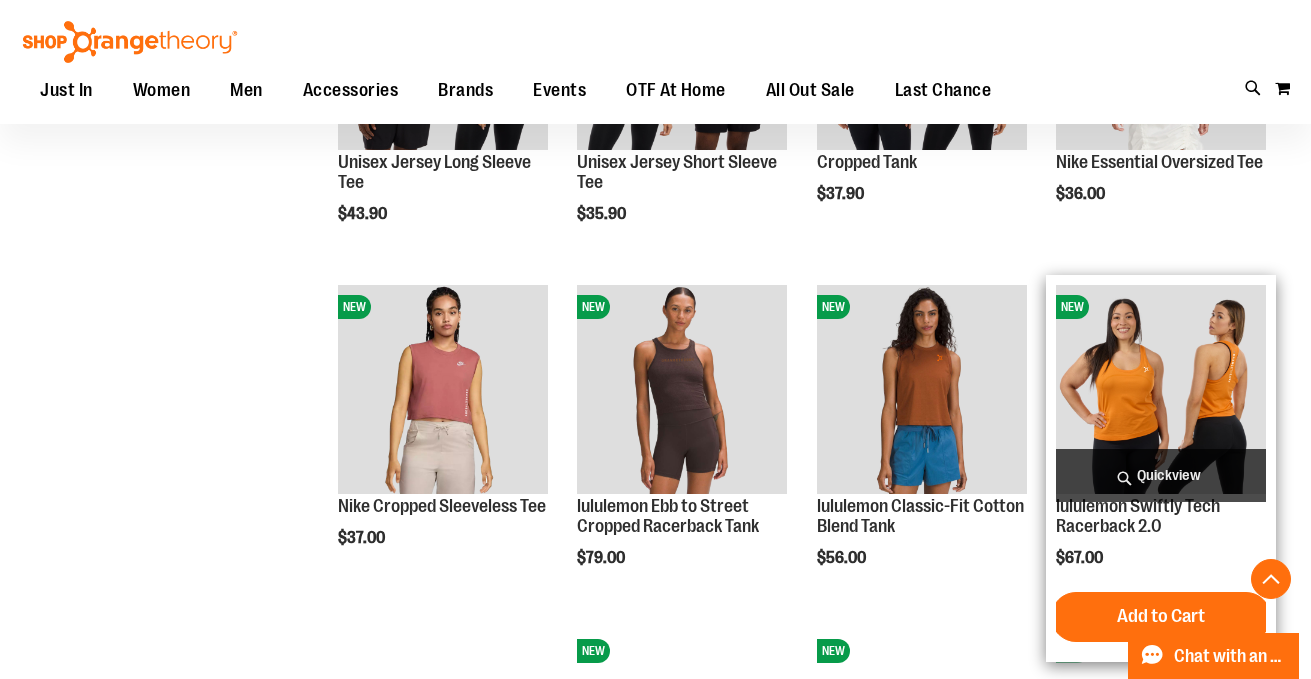 click on "Quickview" at bounding box center (1161, 475) 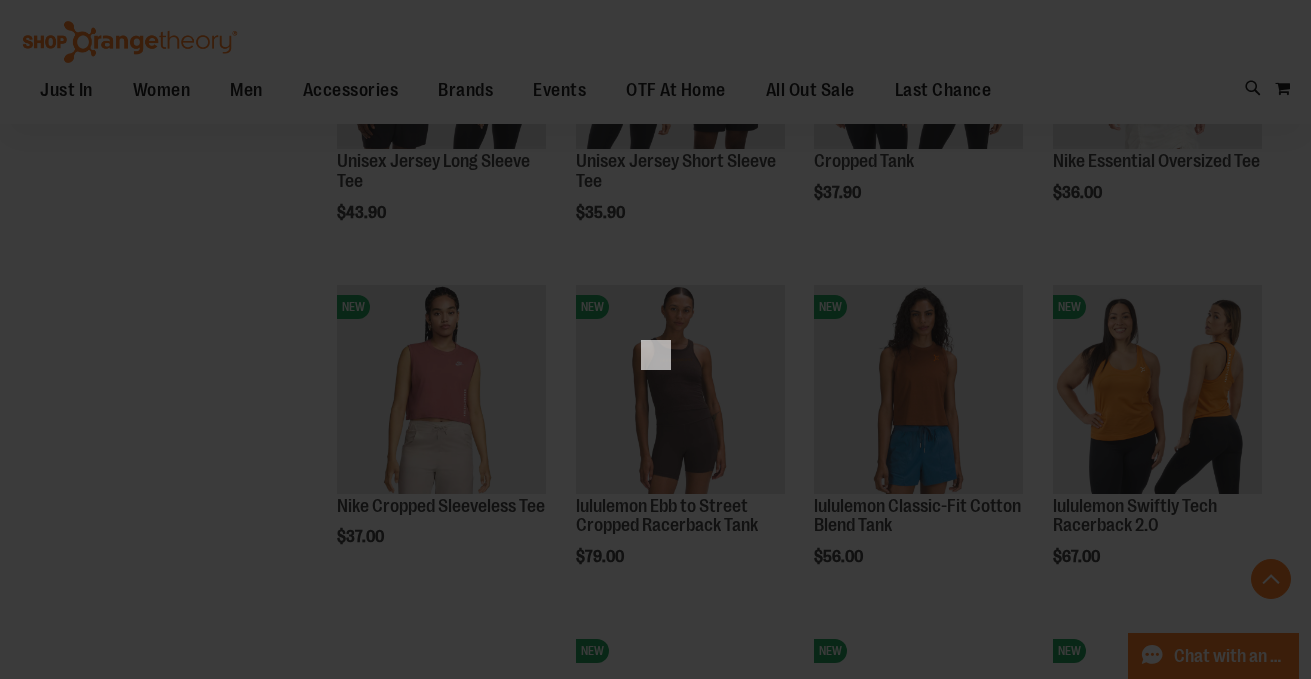 scroll, scrollTop: 0, scrollLeft: 0, axis: both 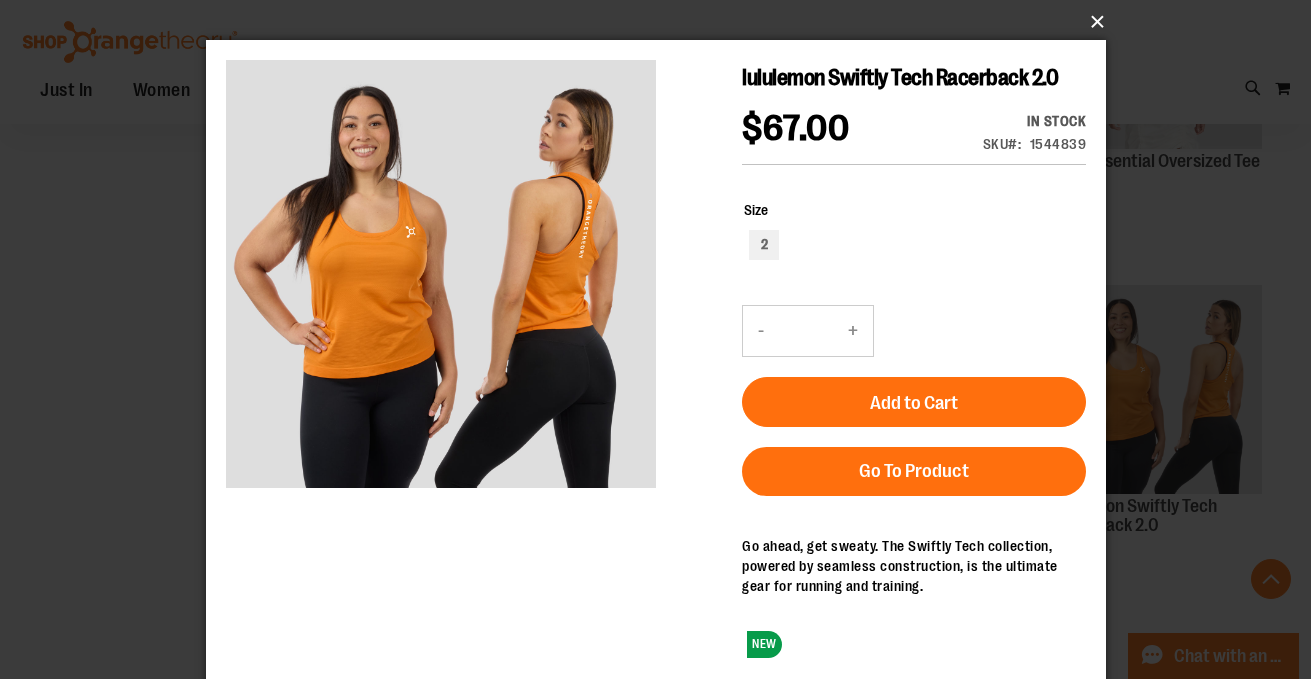 click on "×" at bounding box center [662, 22] 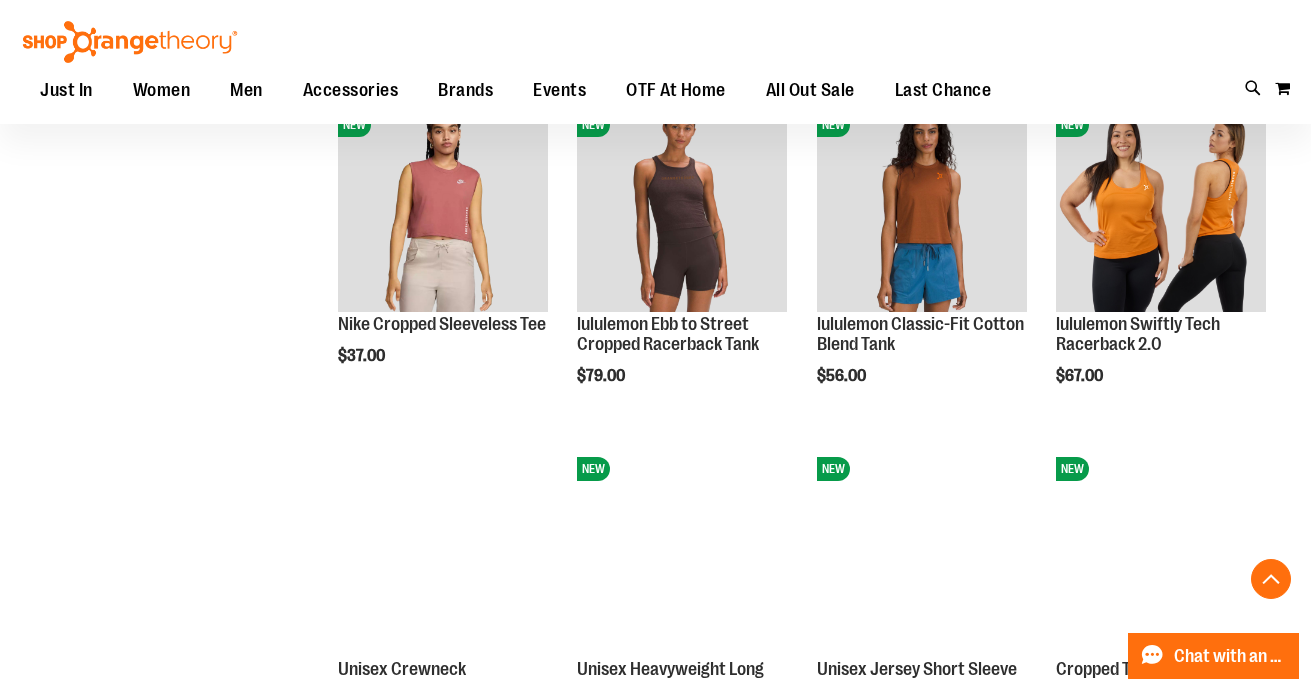scroll, scrollTop: 1813, scrollLeft: 0, axis: vertical 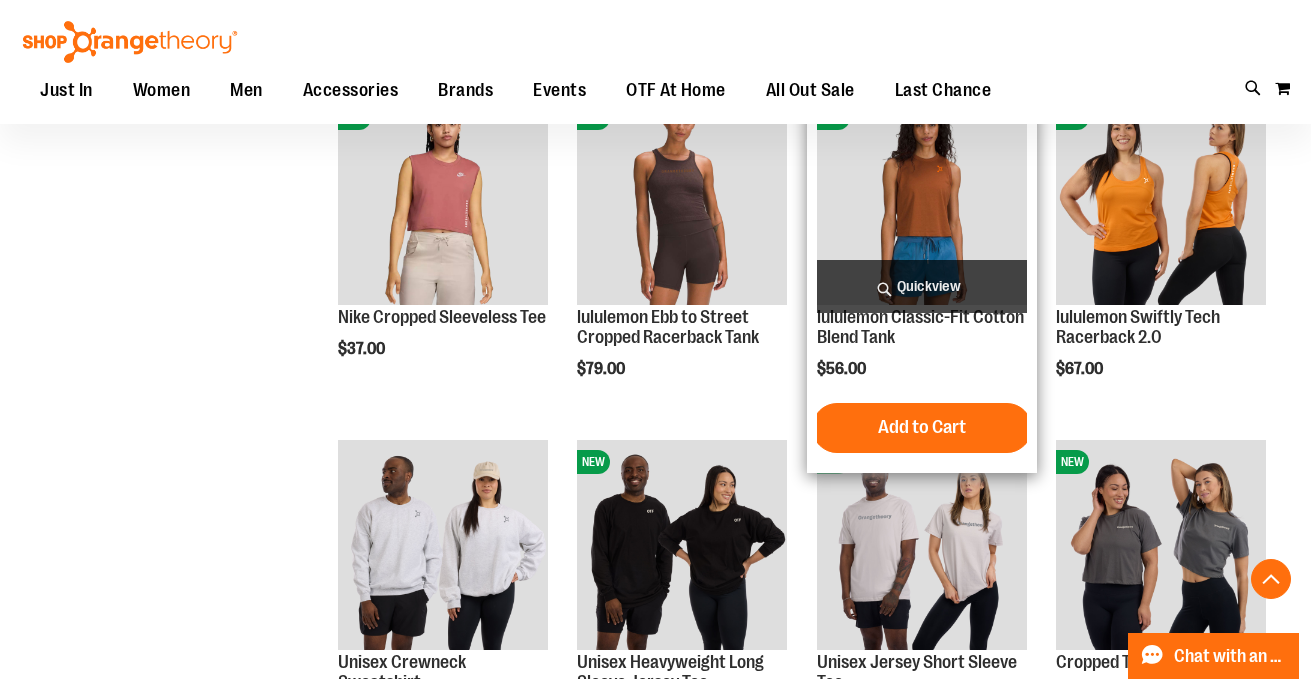 click on "Quickview" at bounding box center [922, 286] 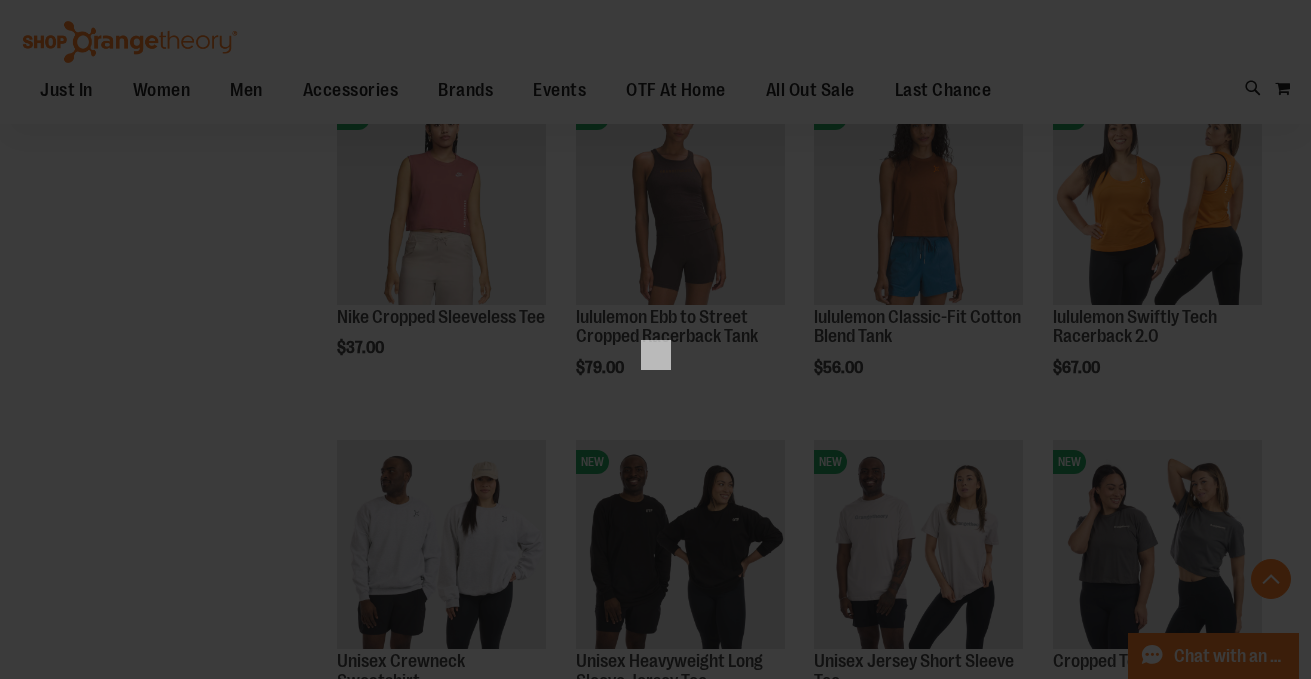 scroll, scrollTop: 0, scrollLeft: 0, axis: both 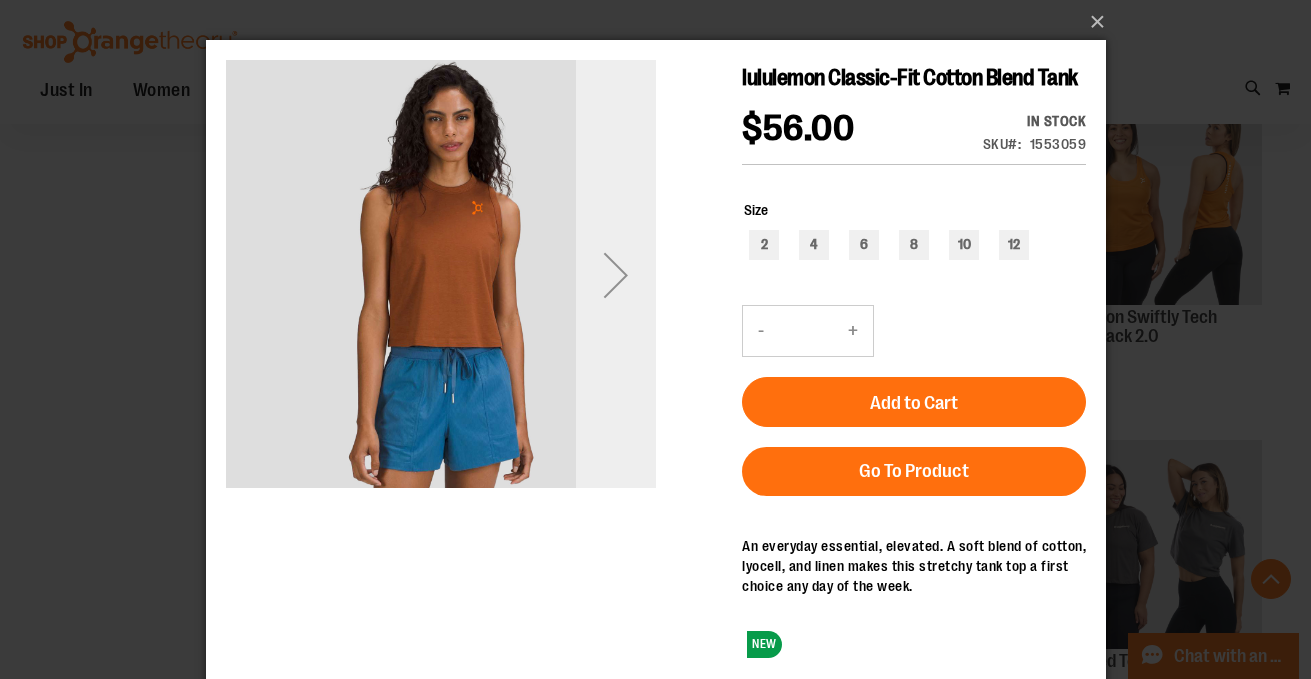 click at bounding box center [615, 275] 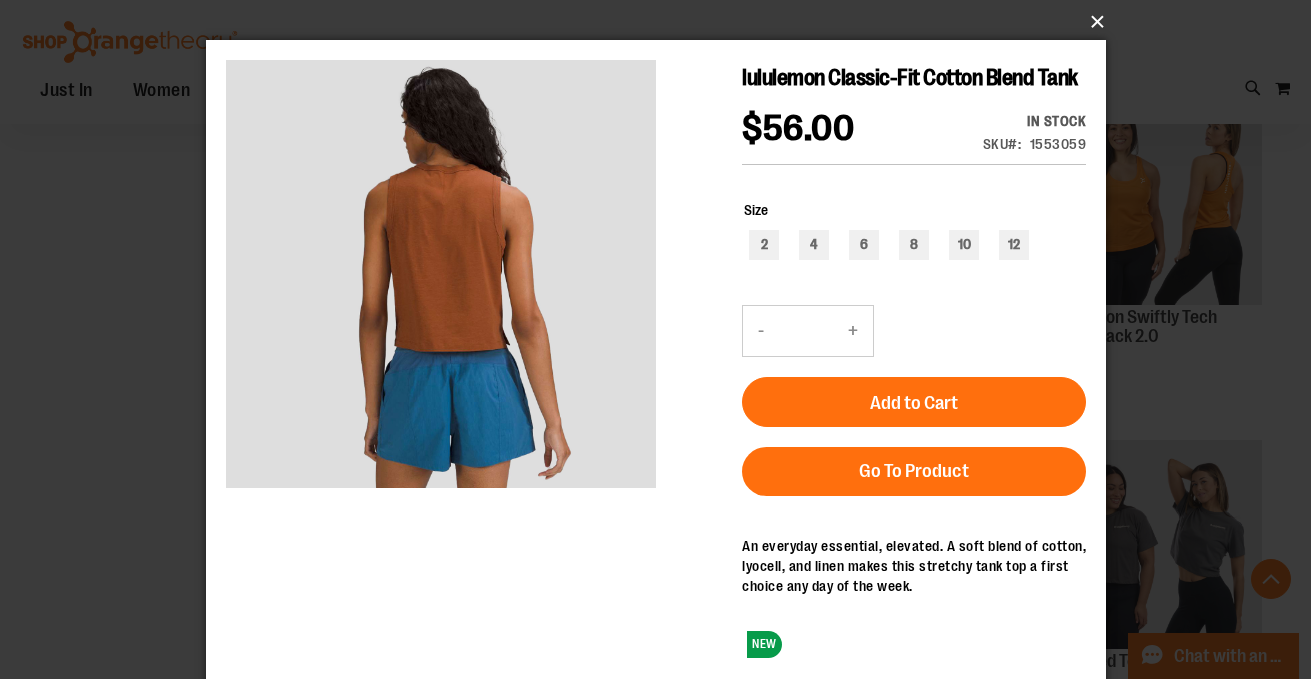 click on "×" at bounding box center [662, 22] 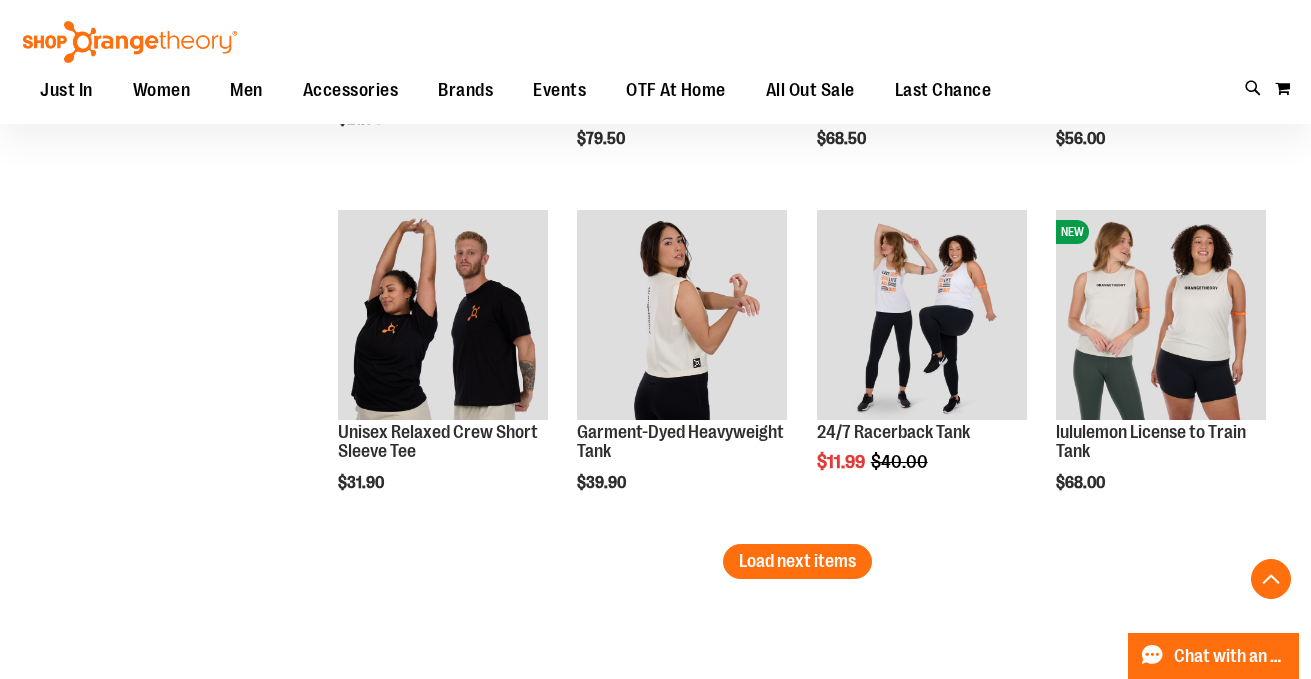 scroll, scrollTop: 2755, scrollLeft: 0, axis: vertical 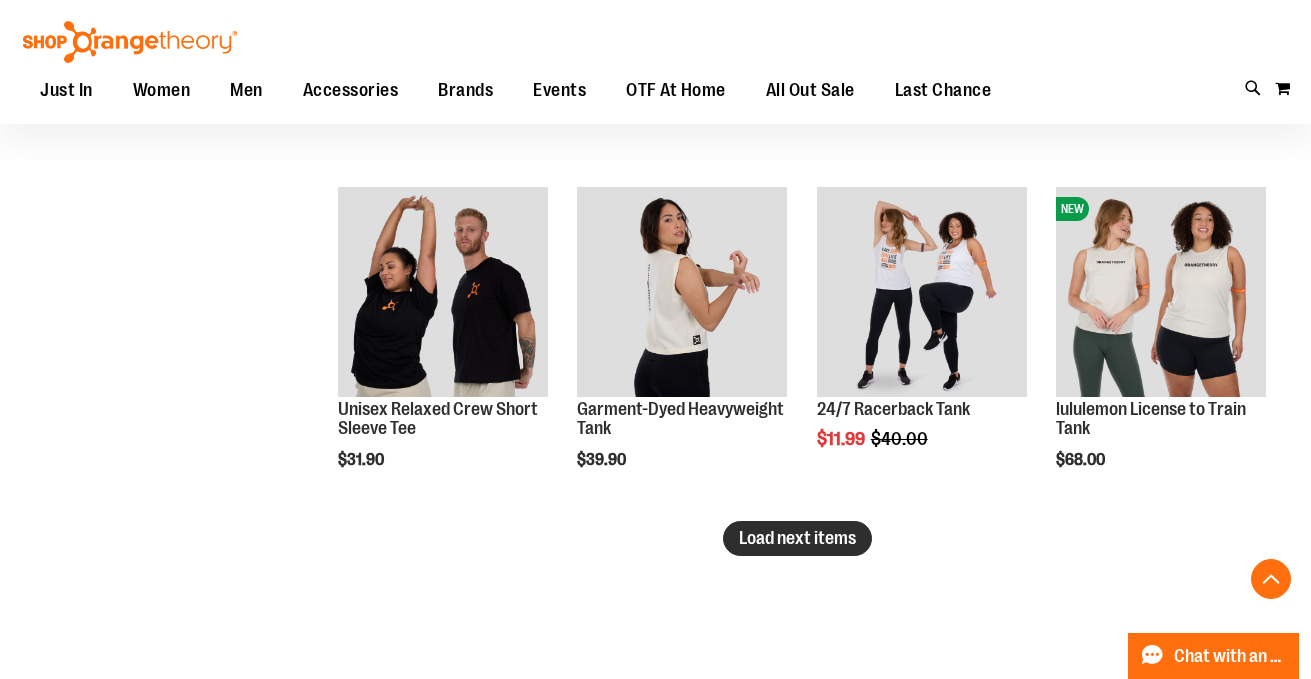 click on "Load next items" at bounding box center (797, 538) 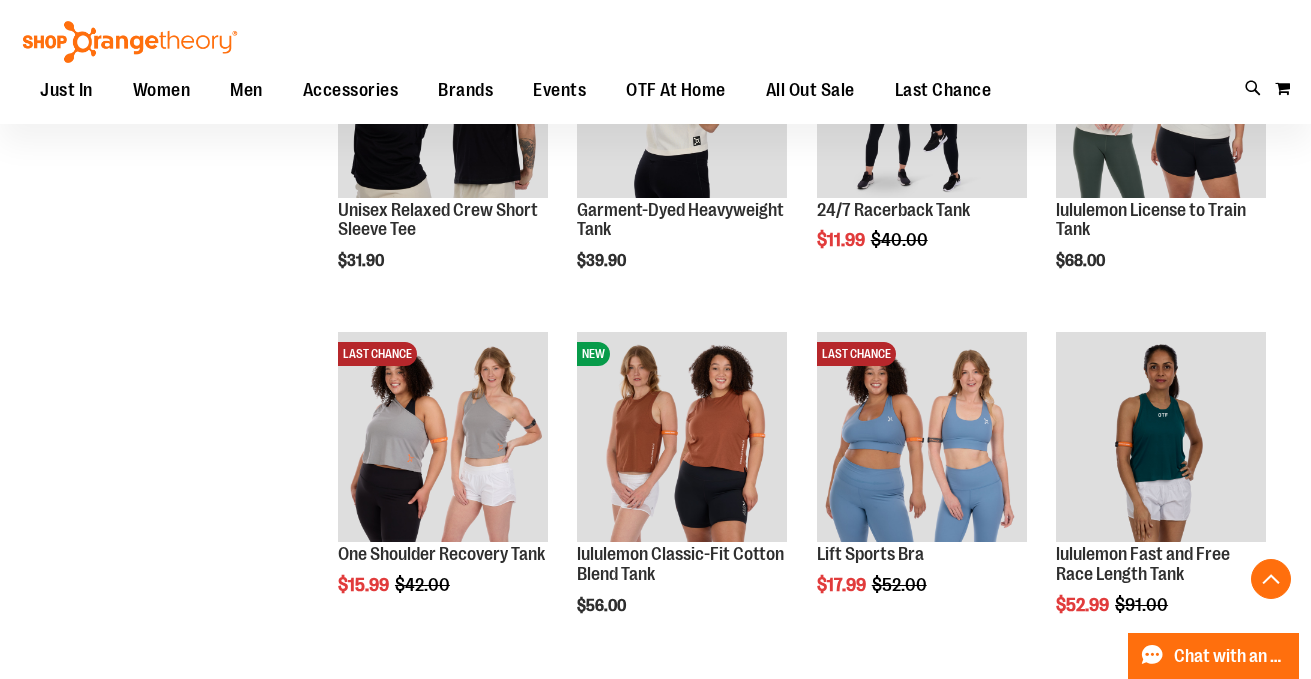 scroll, scrollTop: 2956, scrollLeft: 0, axis: vertical 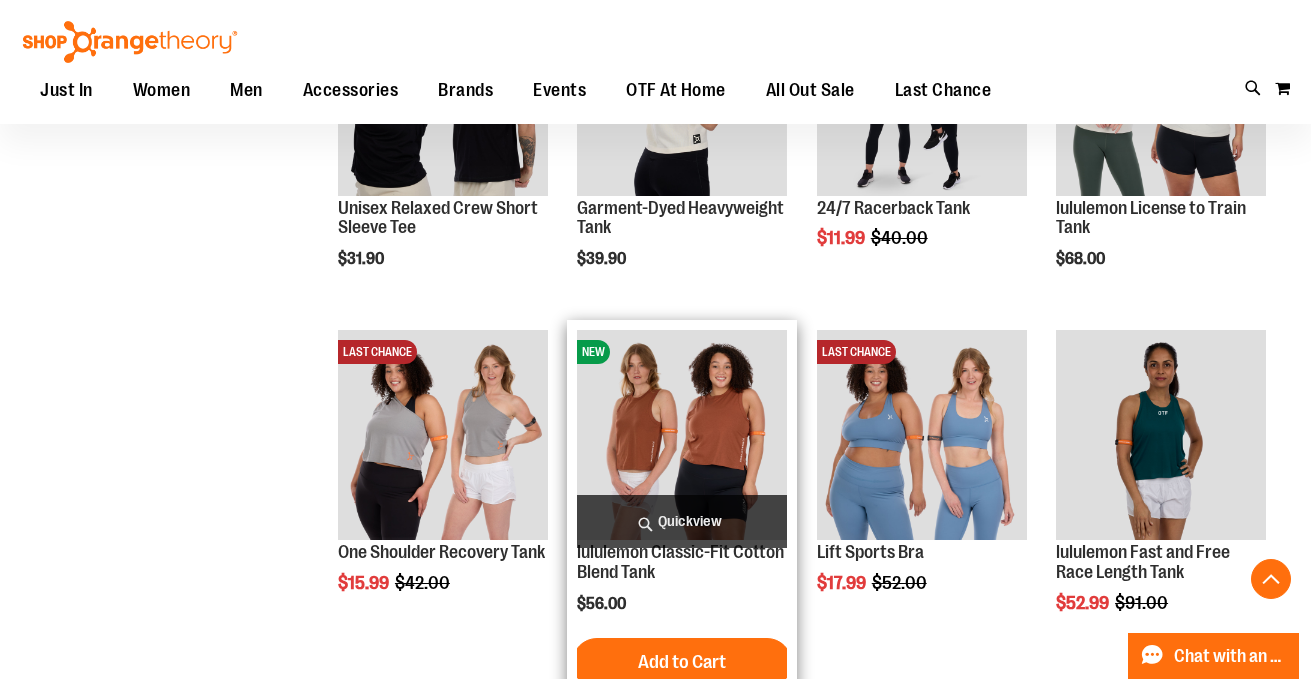 click on "Quickview" at bounding box center [682, 521] 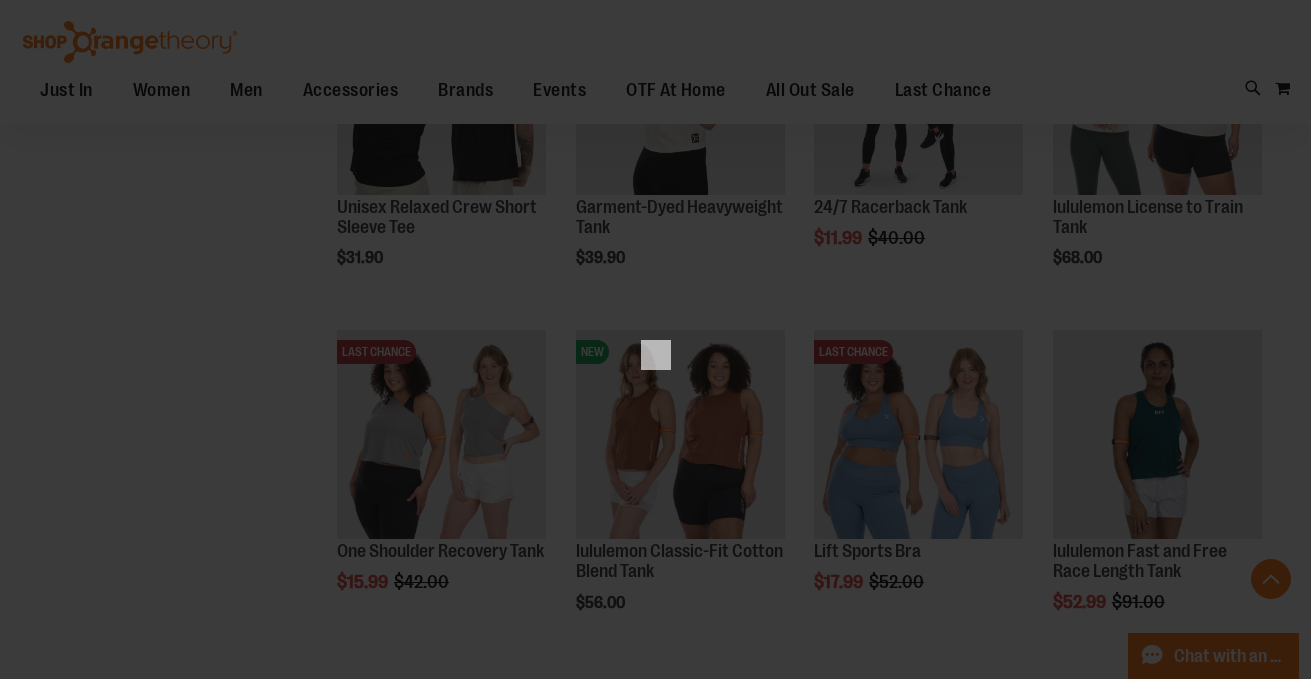 scroll, scrollTop: 0, scrollLeft: 0, axis: both 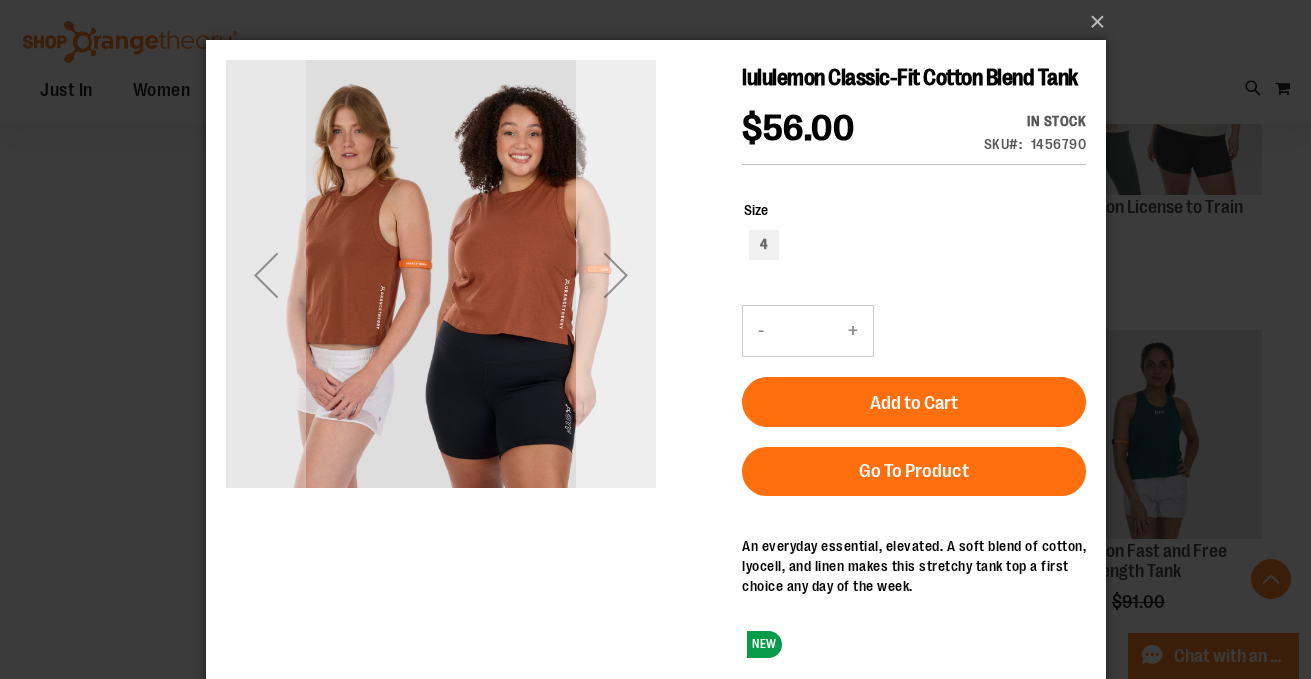 click at bounding box center (615, 275) 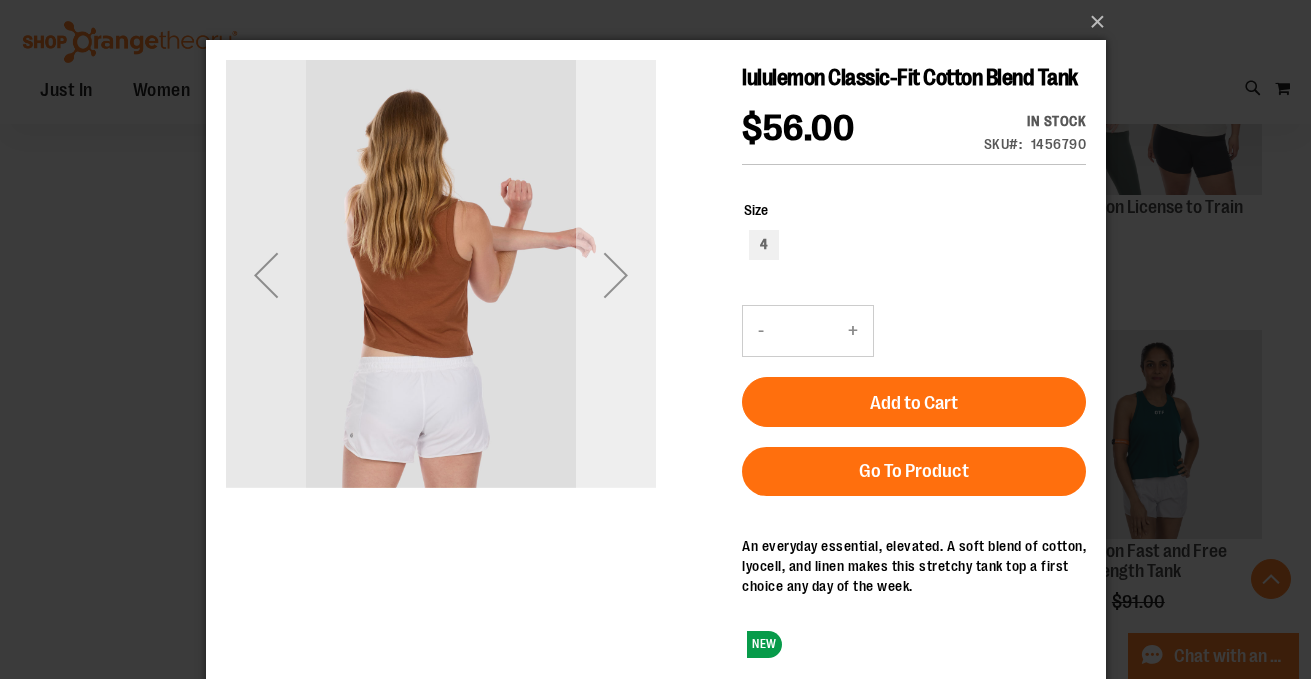 click at bounding box center (615, 275) 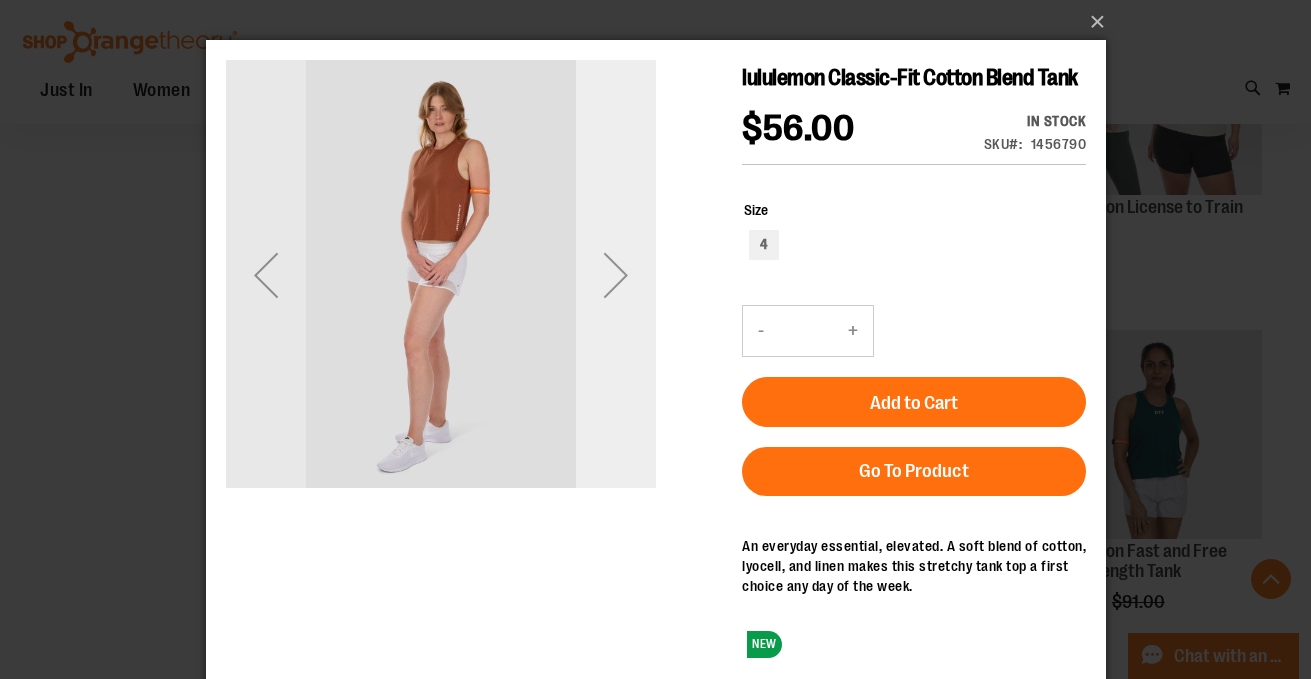 click at bounding box center [615, 275] 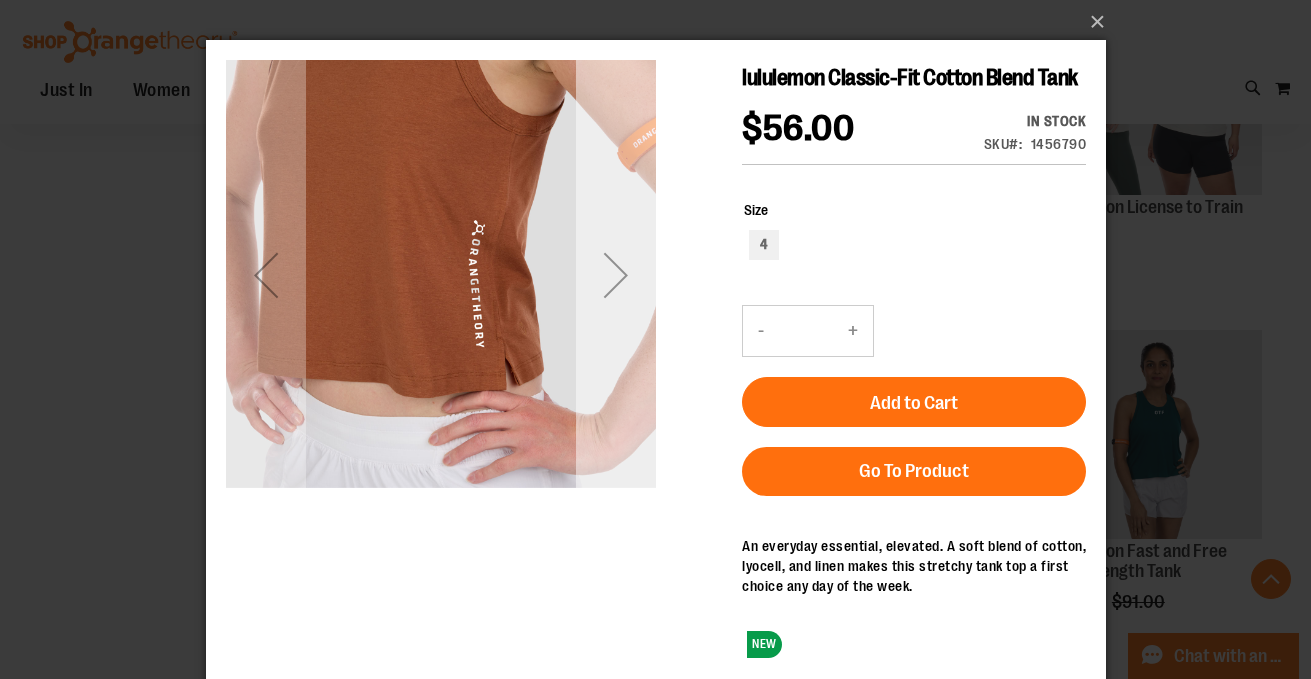 click at bounding box center (615, 275) 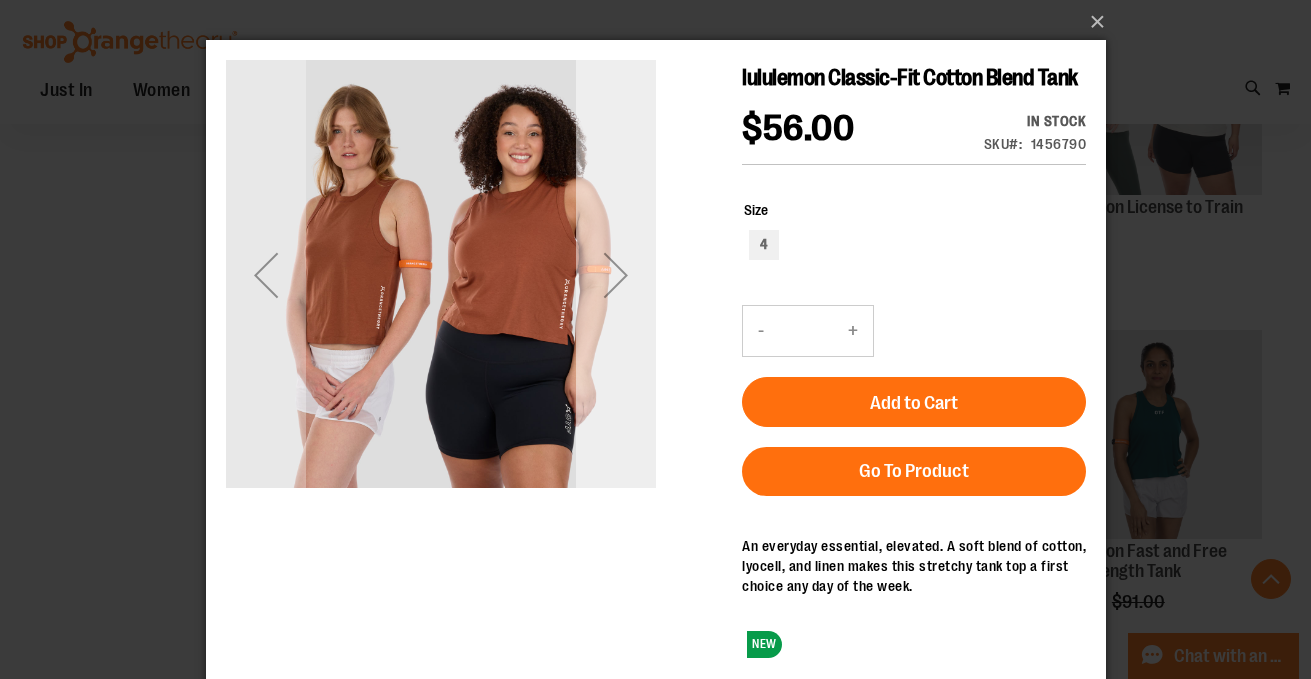 click at bounding box center [615, 275] 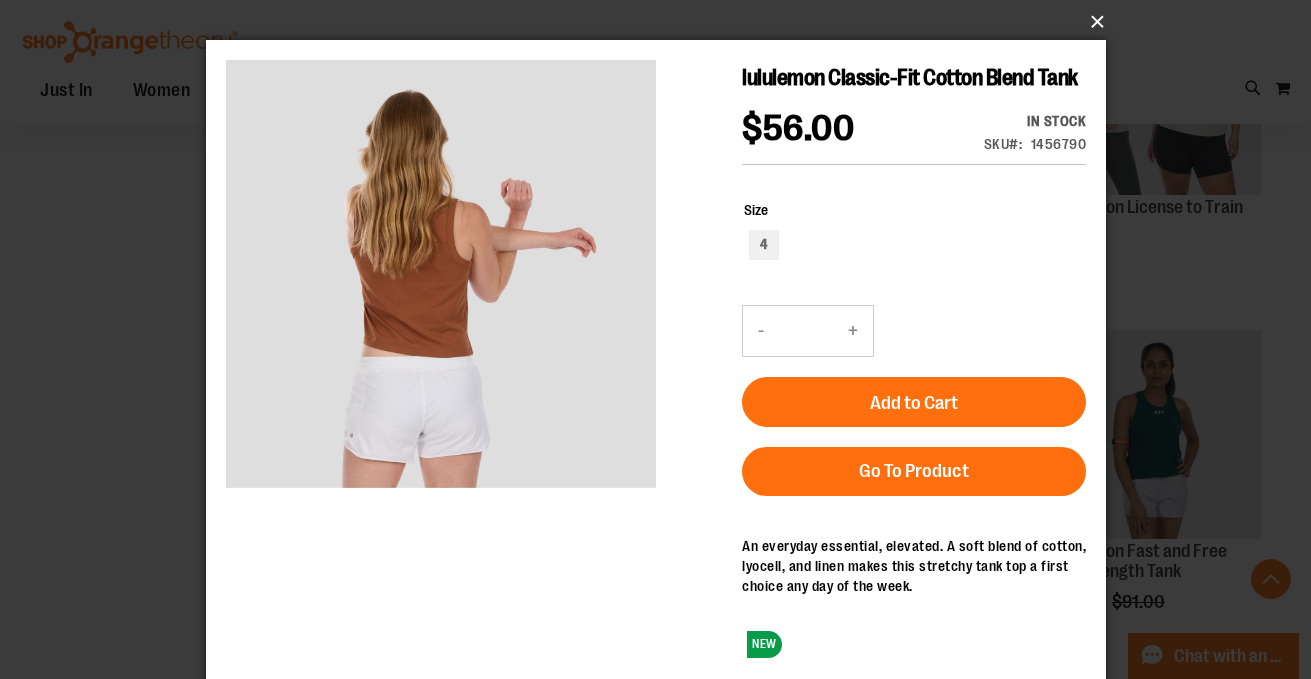 click on "×" at bounding box center [662, 22] 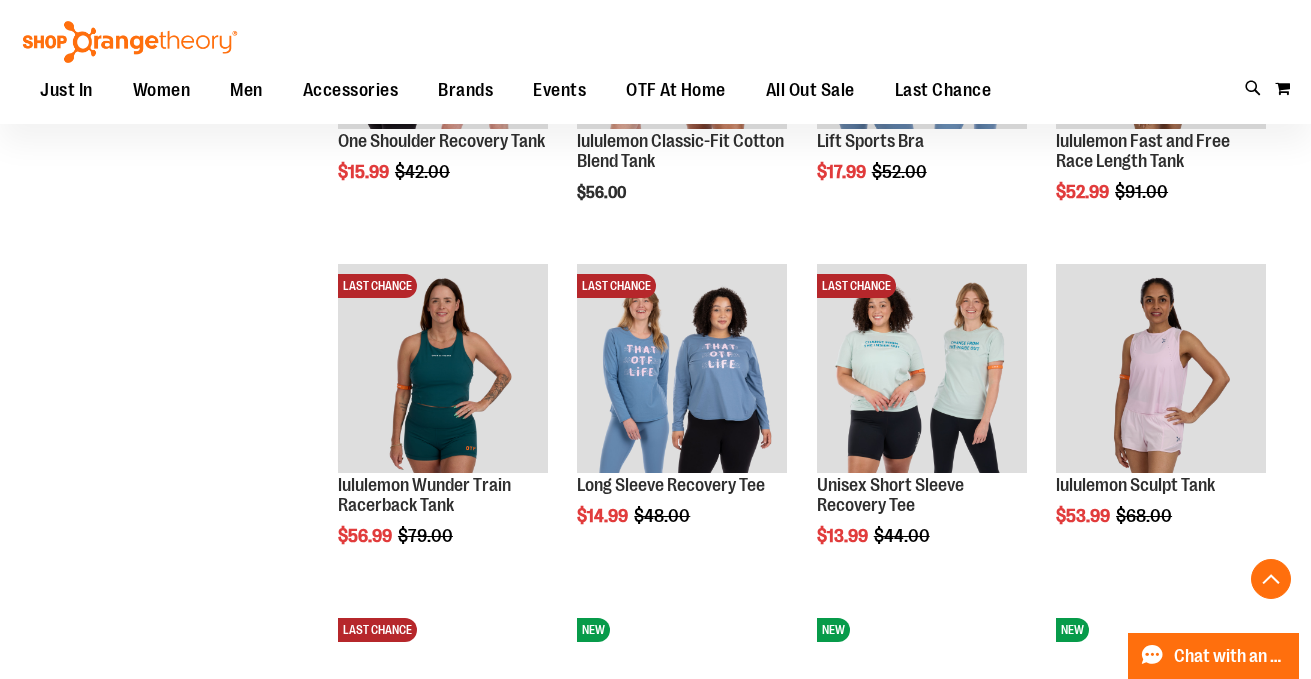 scroll, scrollTop: 3379, scrollLeft: 0, axis: vertical 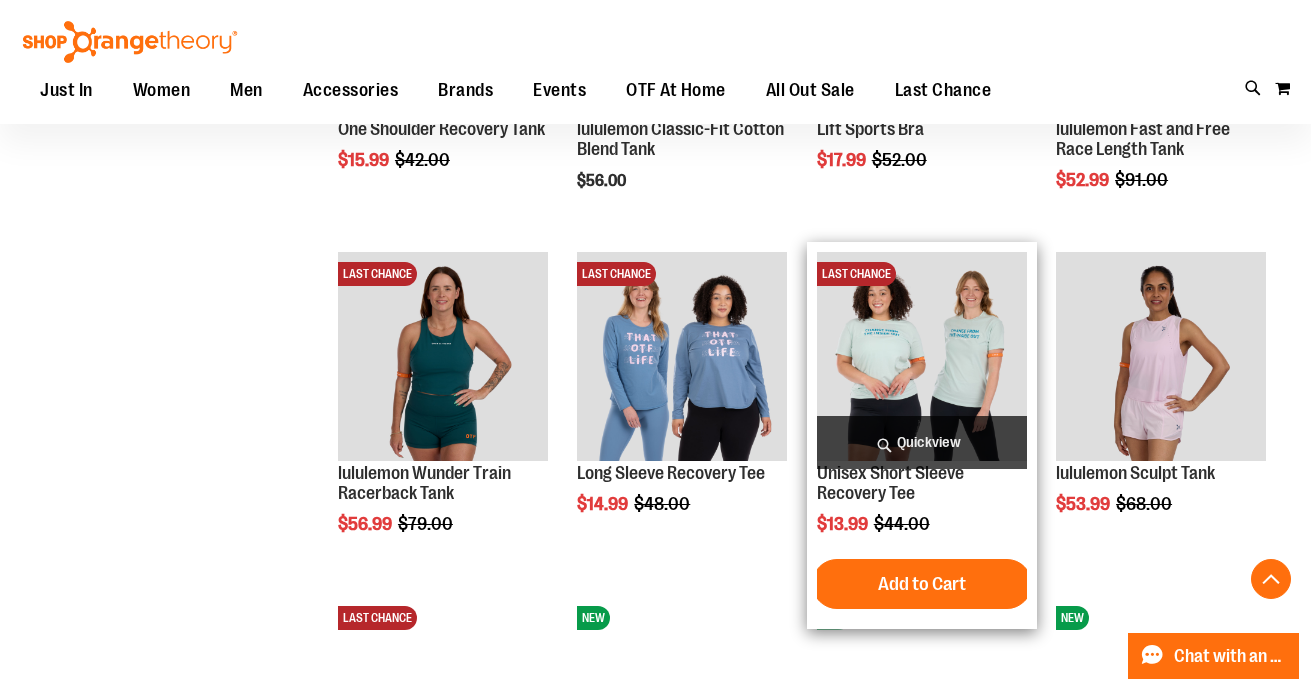 click on "Quickview" at bounding box center (922, 442) 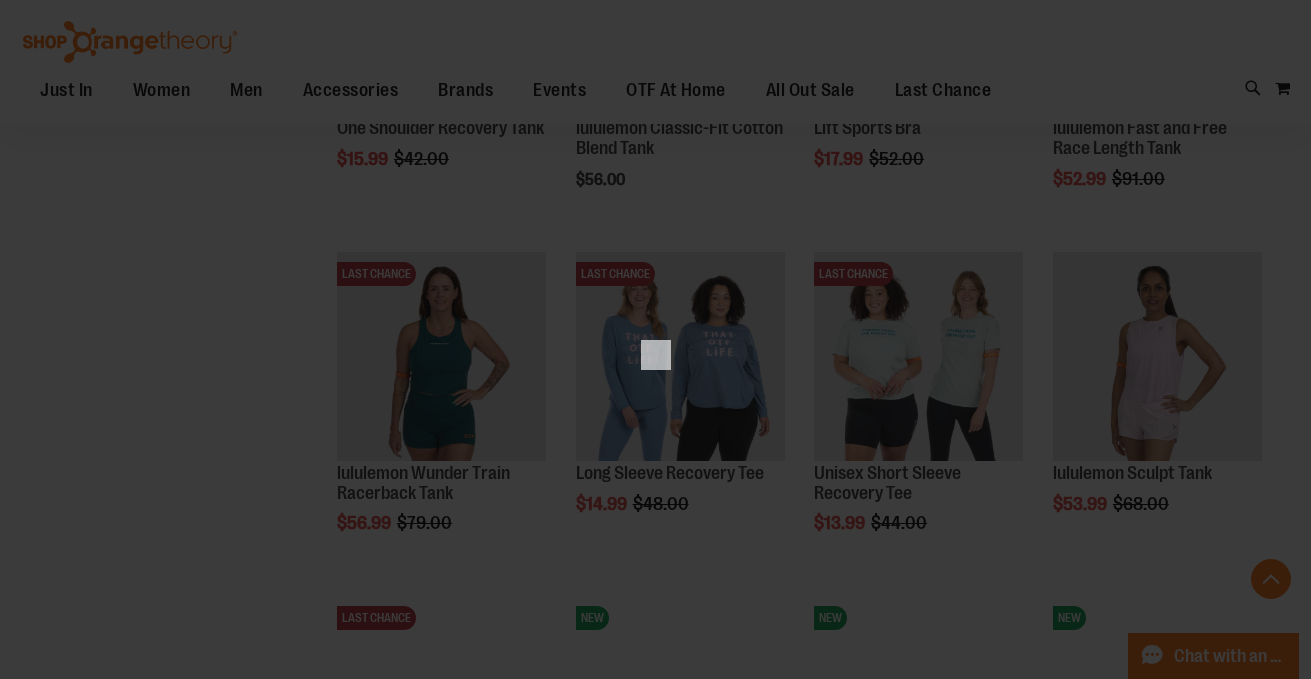 scroll, scrollTop: 0, scrollLeft: 0, axis: both 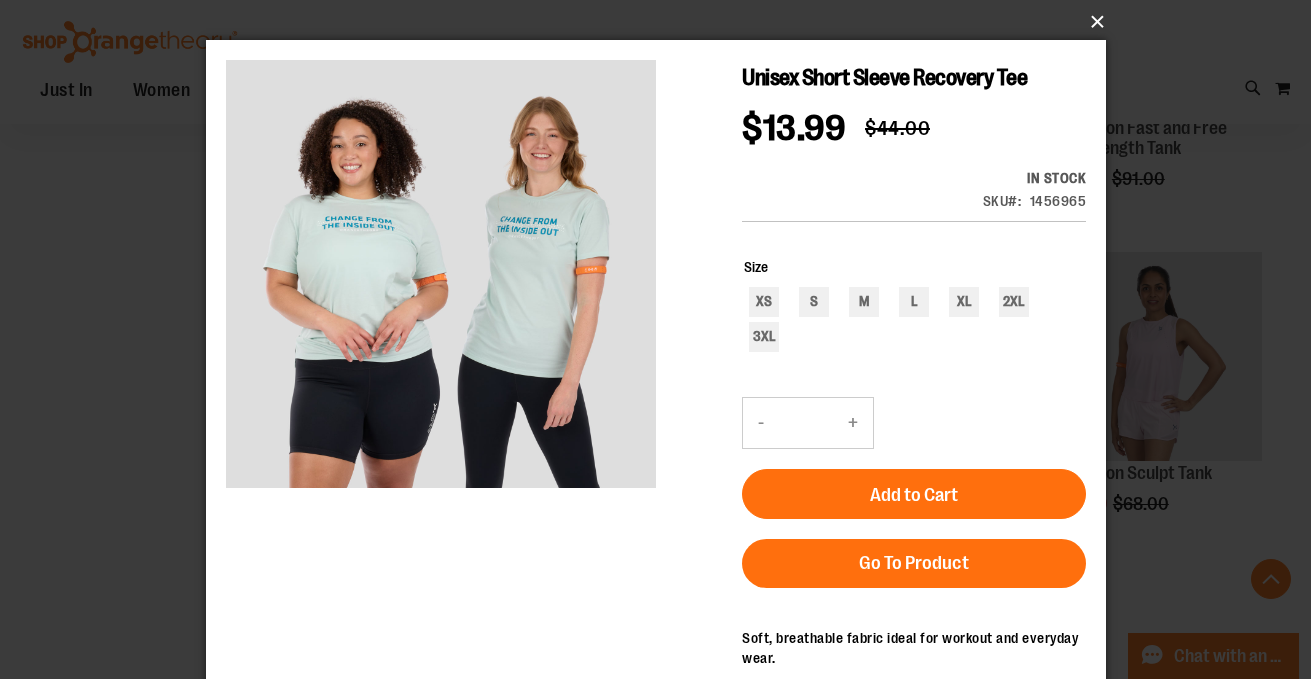 click on "×" at bounding box center (662, 22) 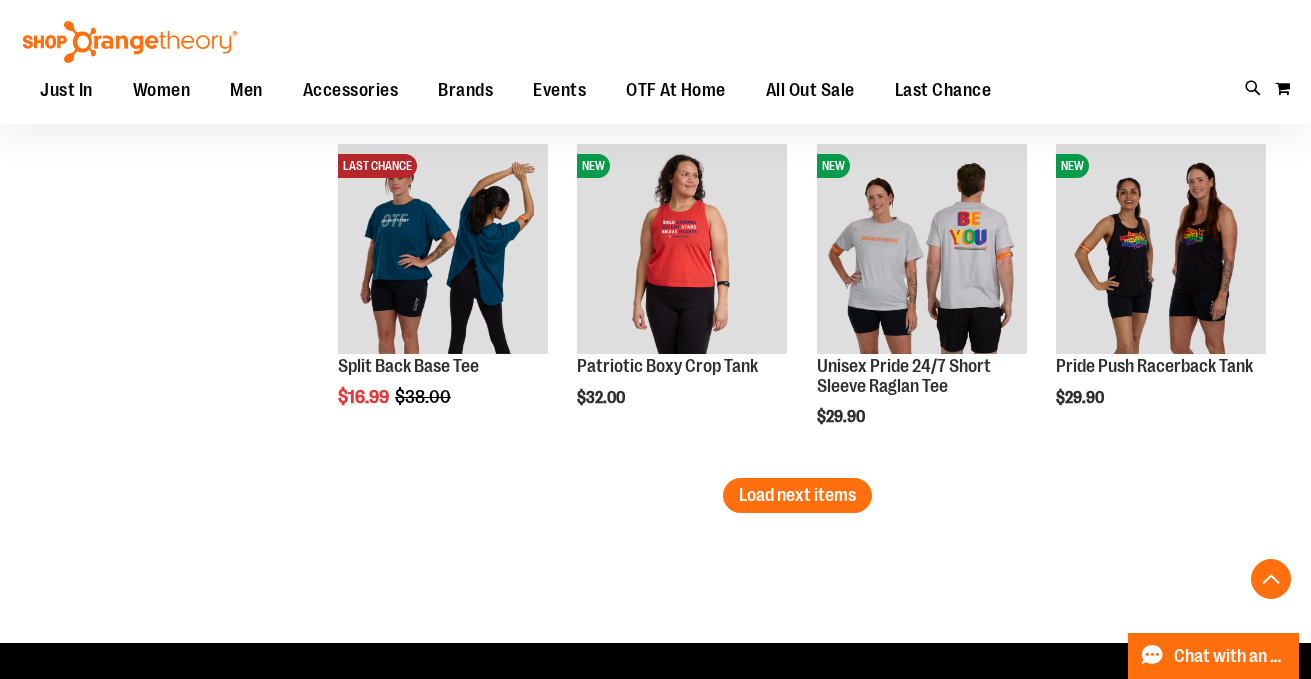 scroll, scrollTop: 3860, scrollLeft: 0, axis: vertical 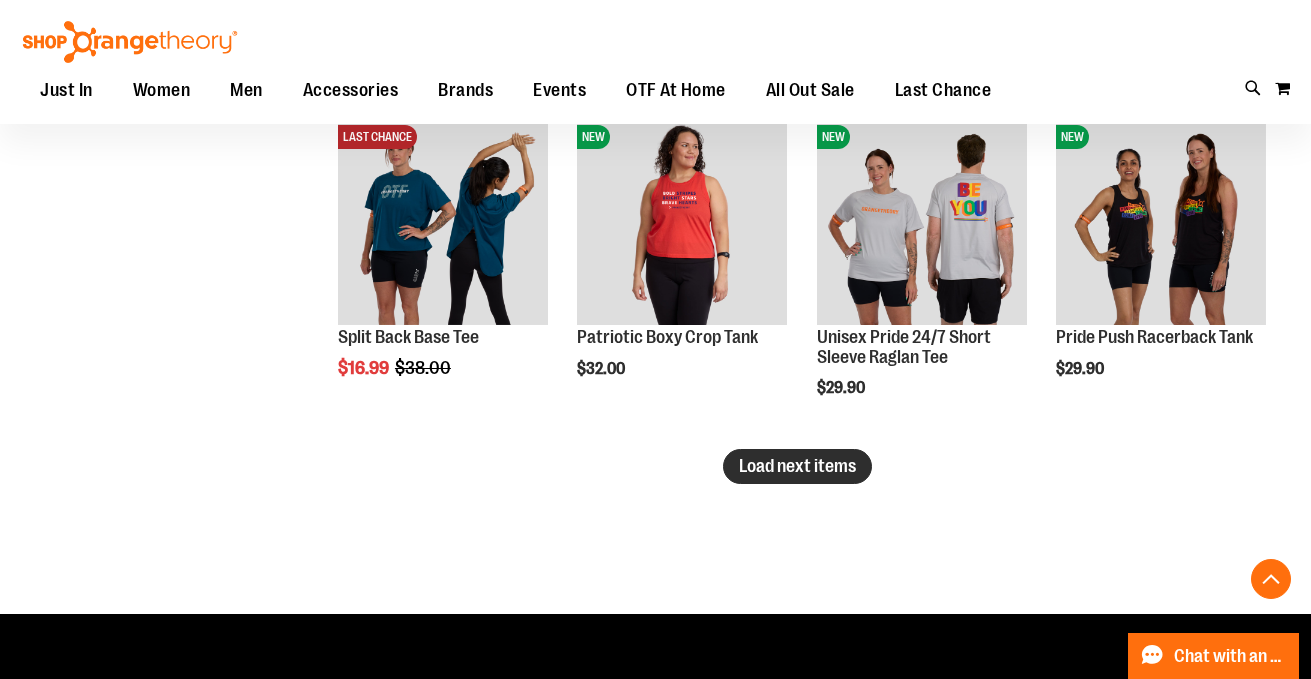 click on "Load next items" at bounding box center [797, 466] 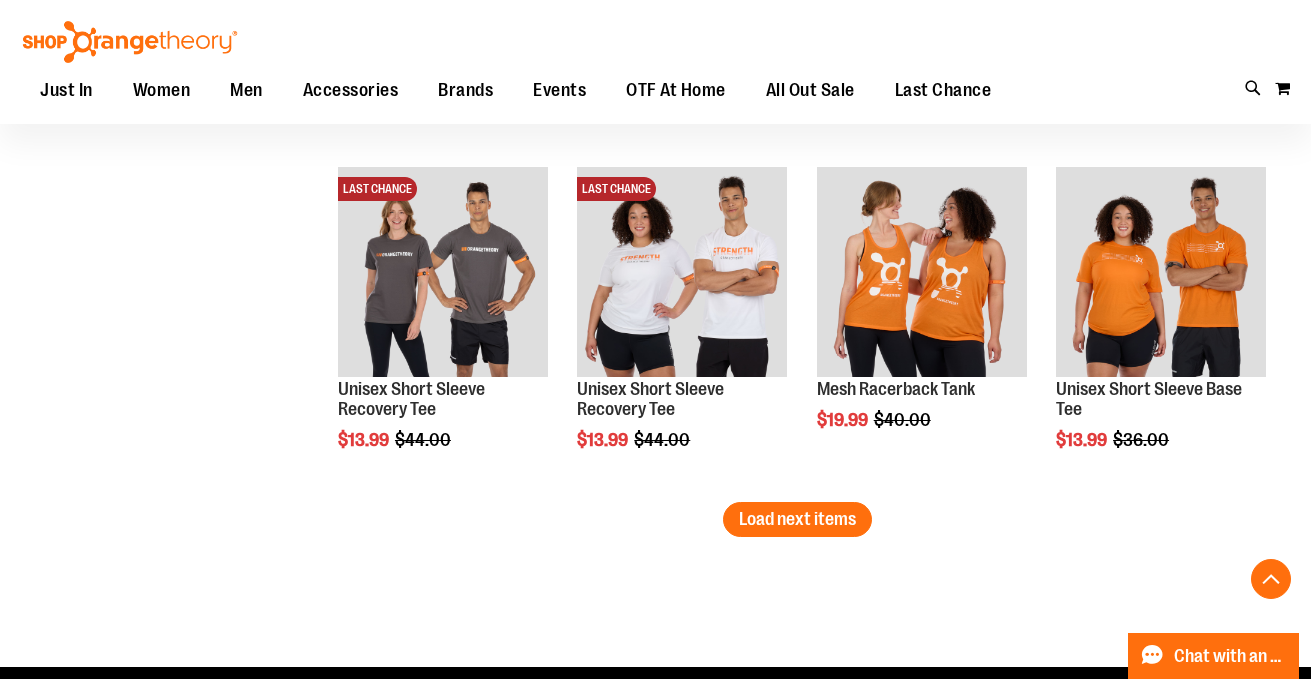 scroll, scrollTop: 4851, scrollLeft: 0, axis: vertical 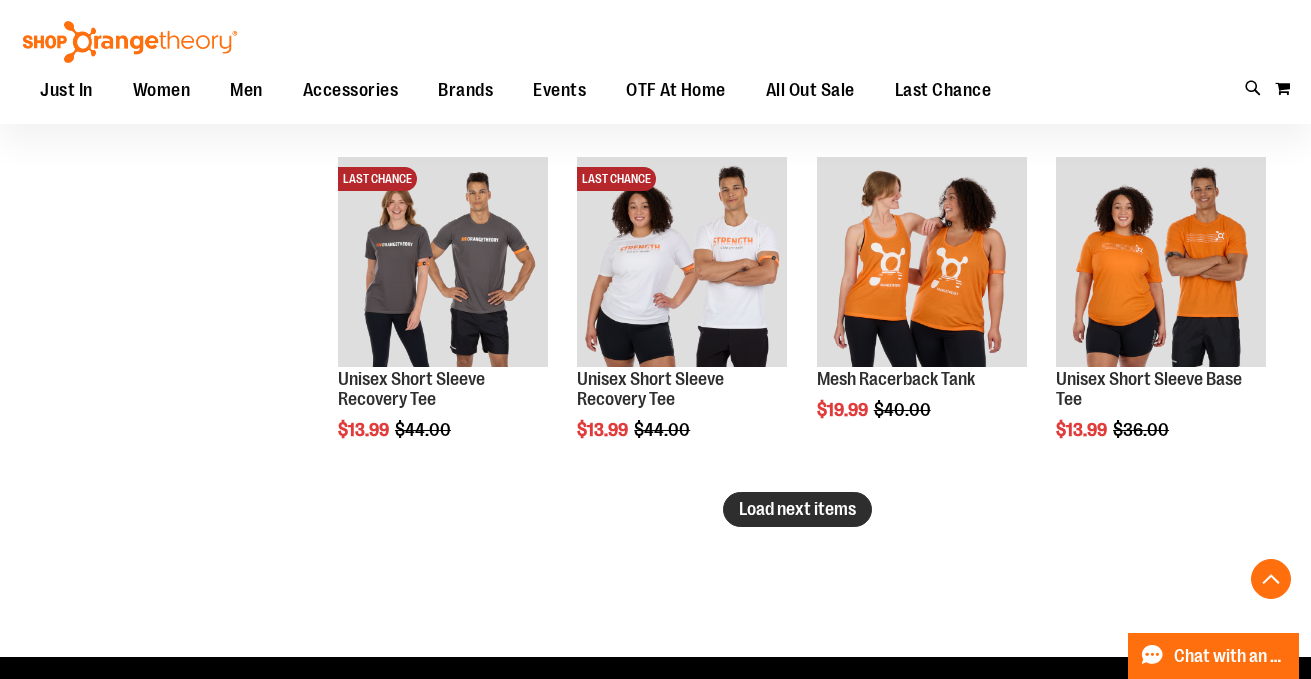 click on "Load next items" at bounding box center (797, 509) 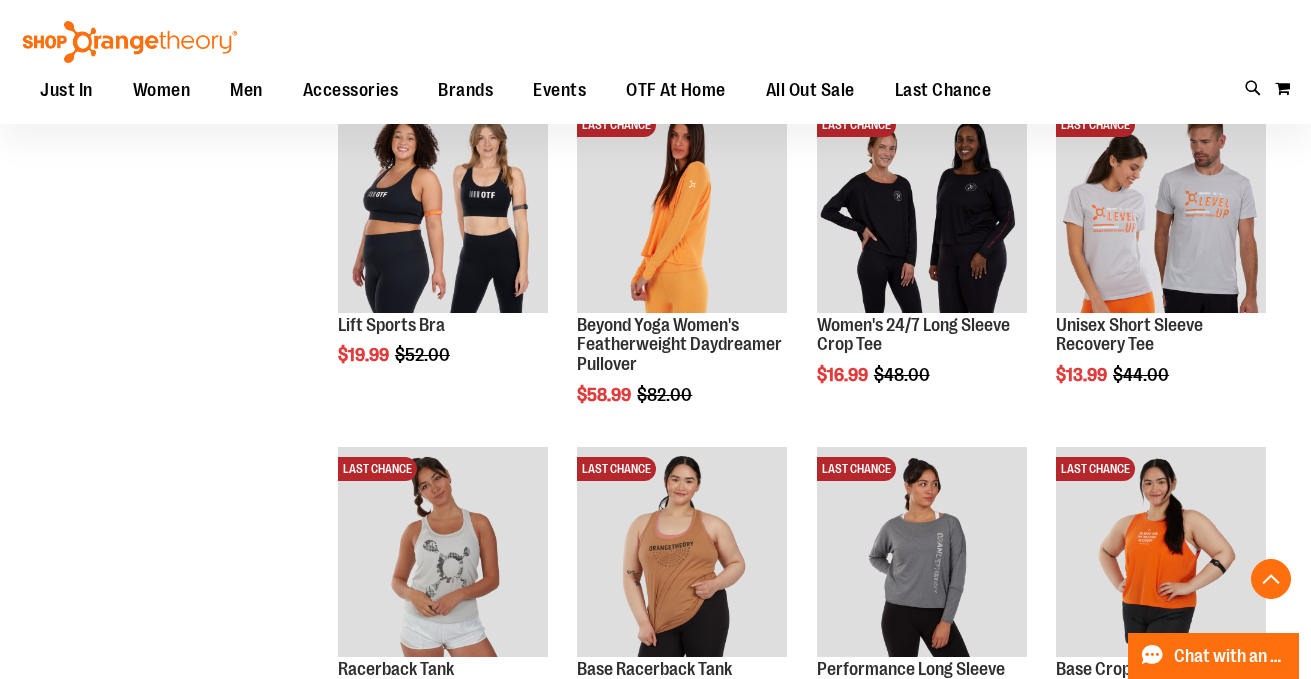 scroll, scrollTop: 5253, scrollLeft: 0, axis: vertical 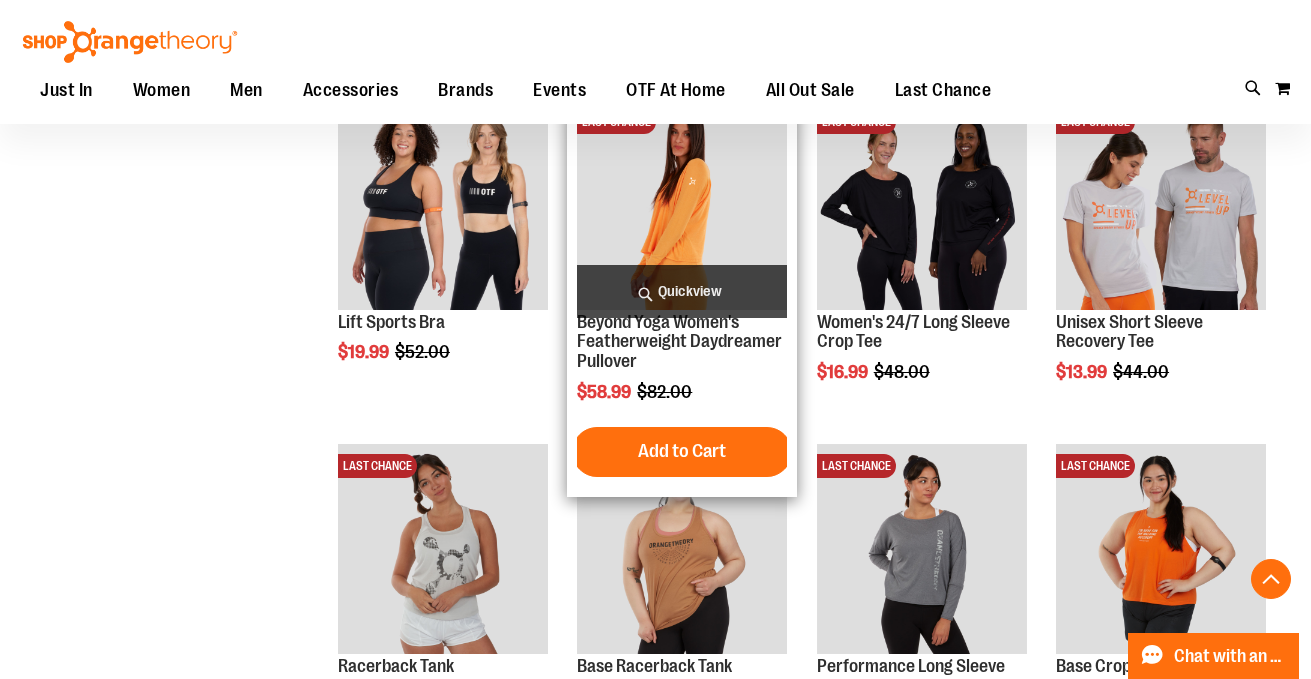 click on "Quickview" at bounding box center [682, 291] 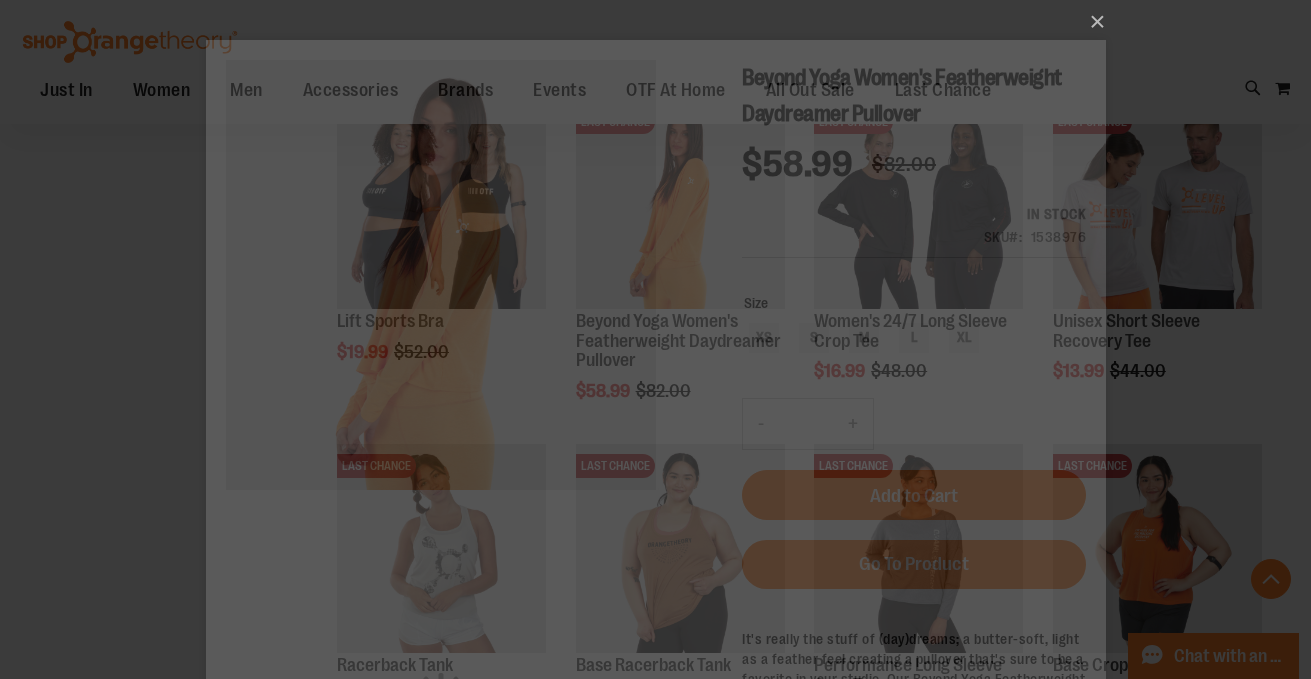scroll, scrollTop: 0, scrollLeft: 0, axis: both 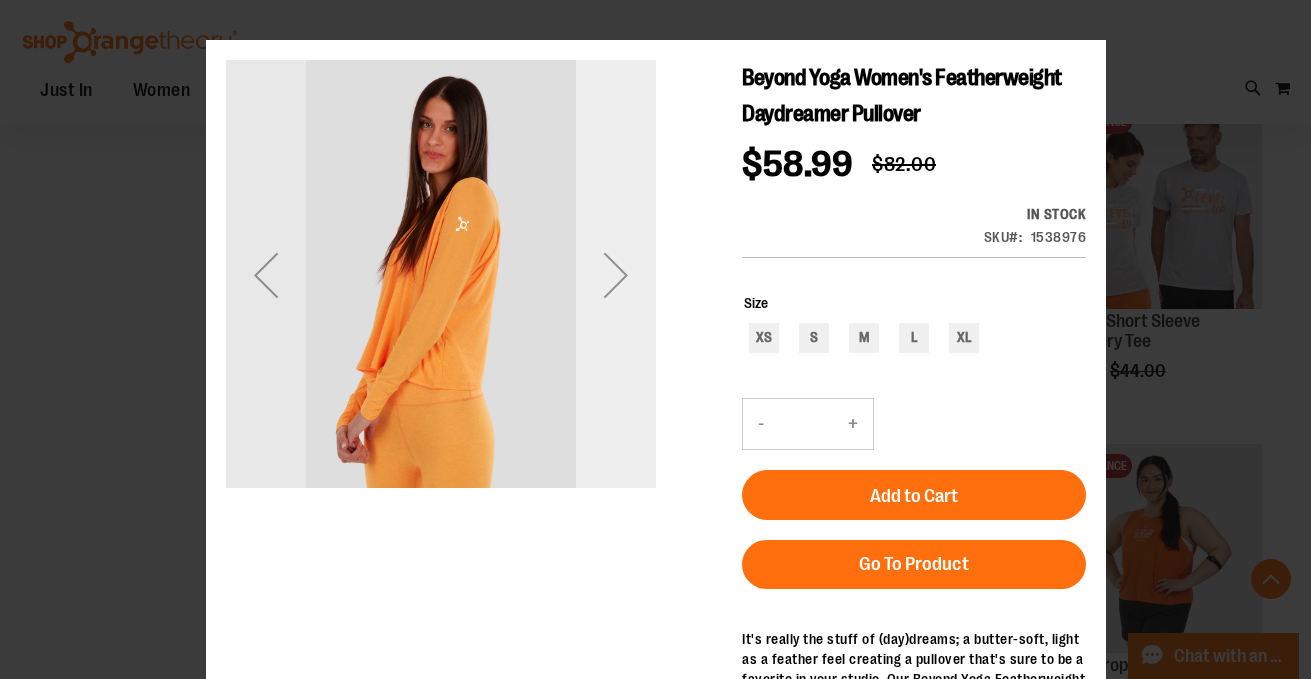 click at bounding box center (615, 275) 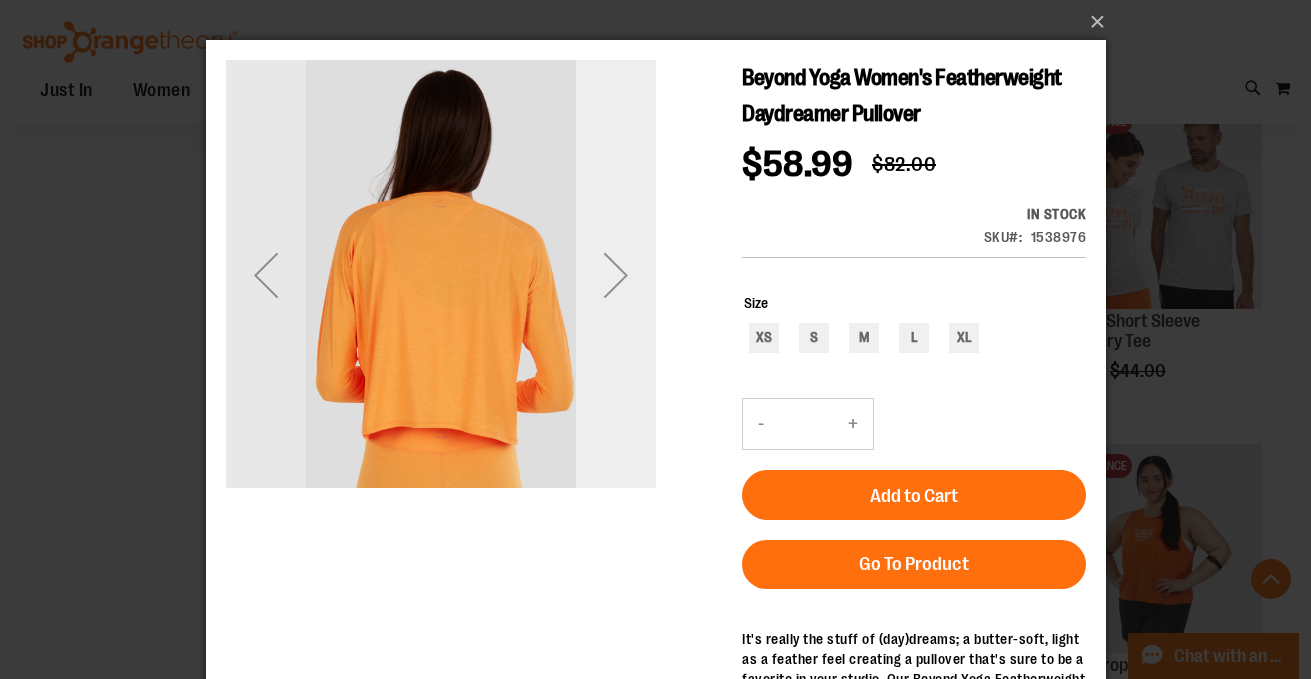 click at bounding box center [615, 275] 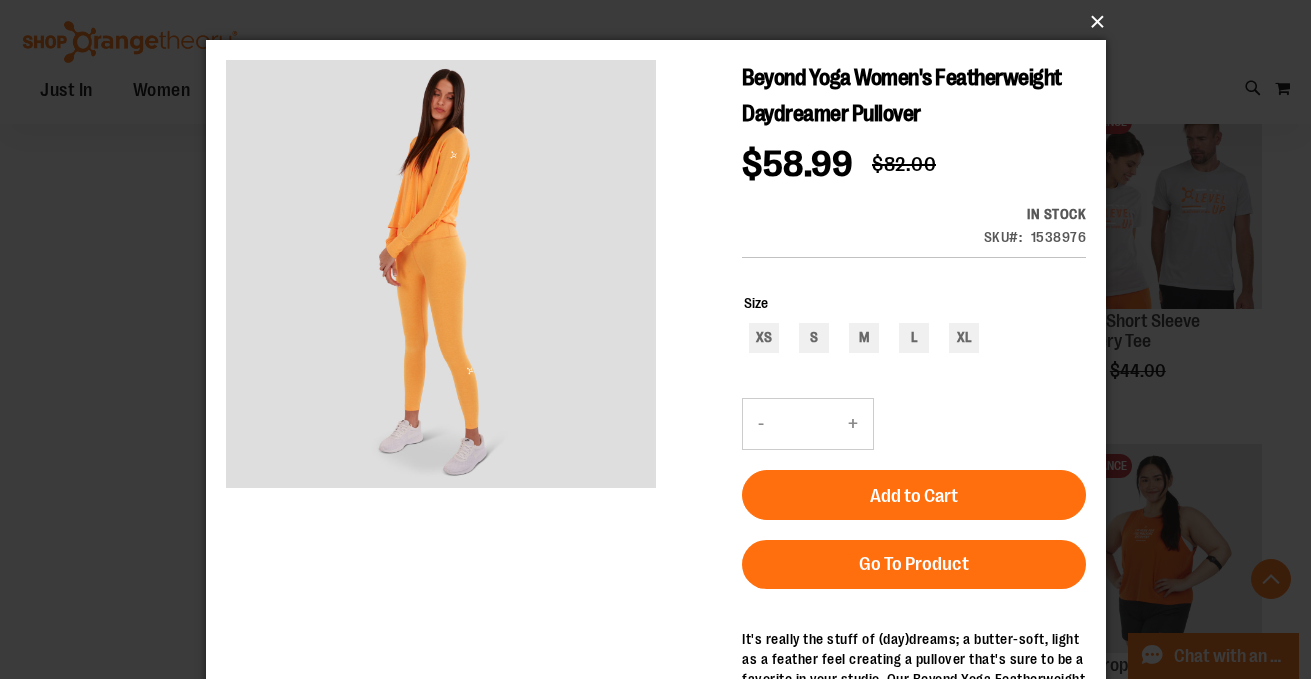click on "×" at bounding box center (662, 22) 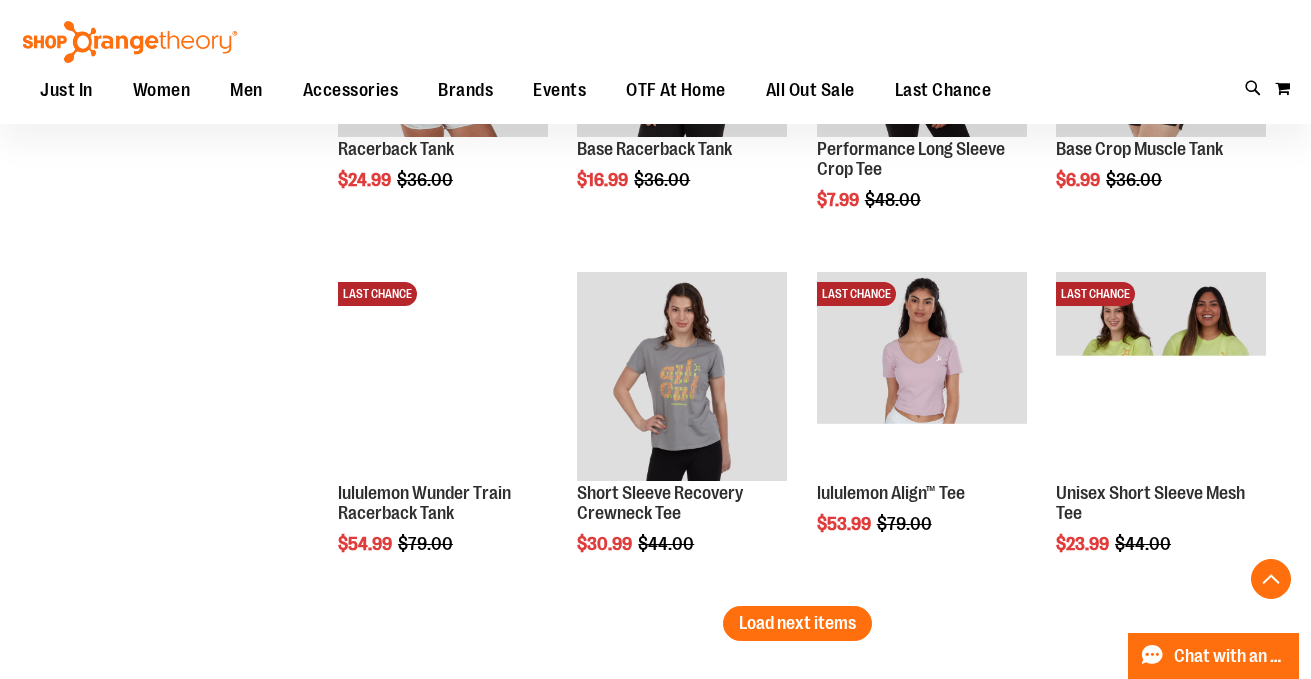scroll, scrollTop: 5909, scrollLeft: 0, axis: vertical 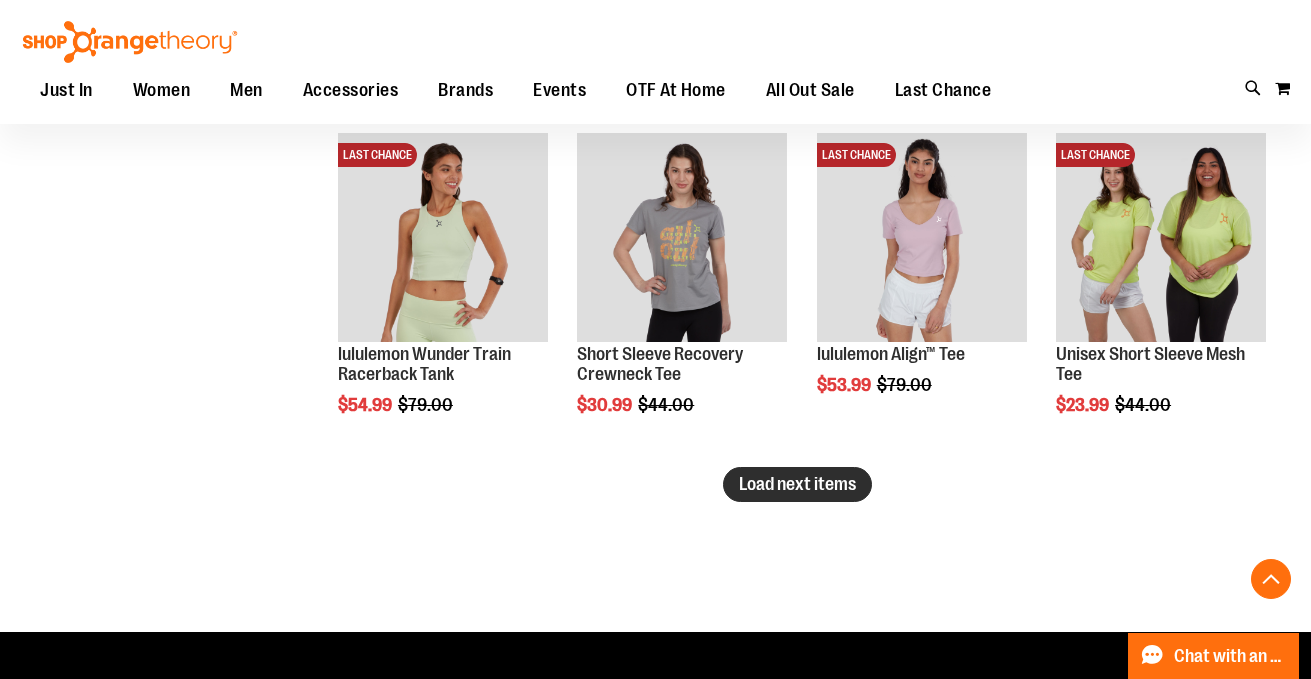 click on "Load next items" at bounding box center (797, 484) 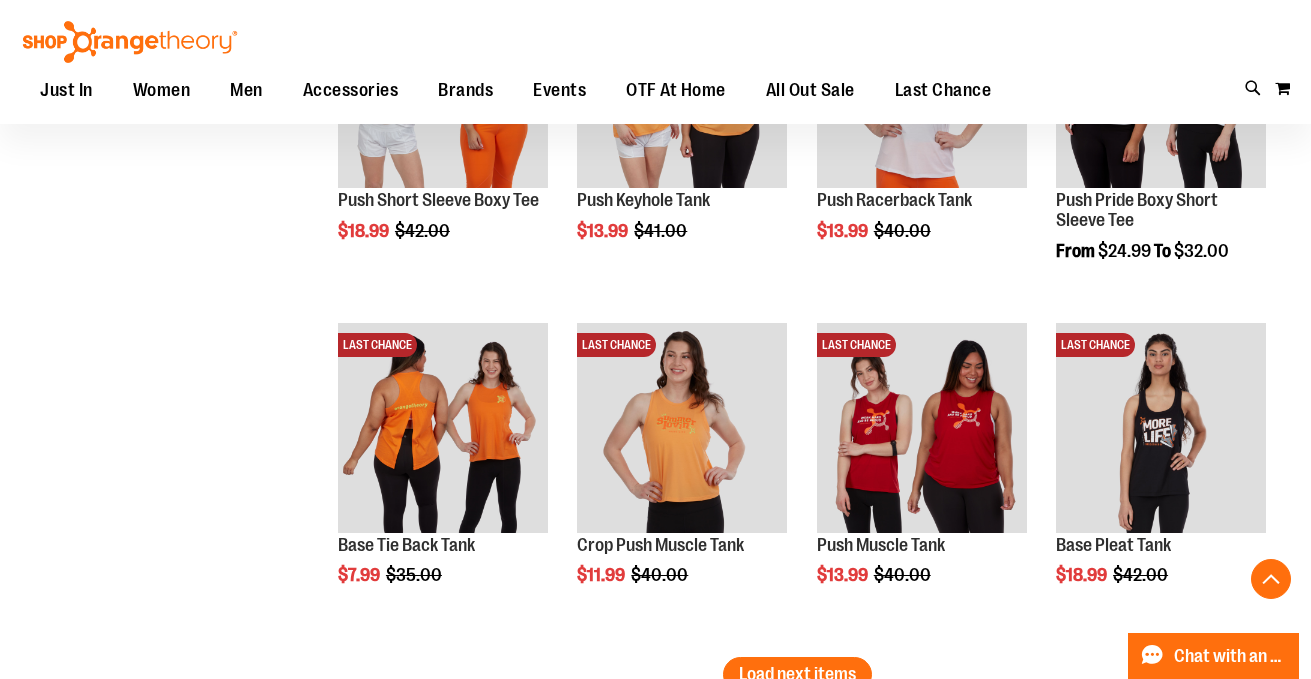 scroll, scrollTop: 6773, scrollLeft: 0, axis: vertical 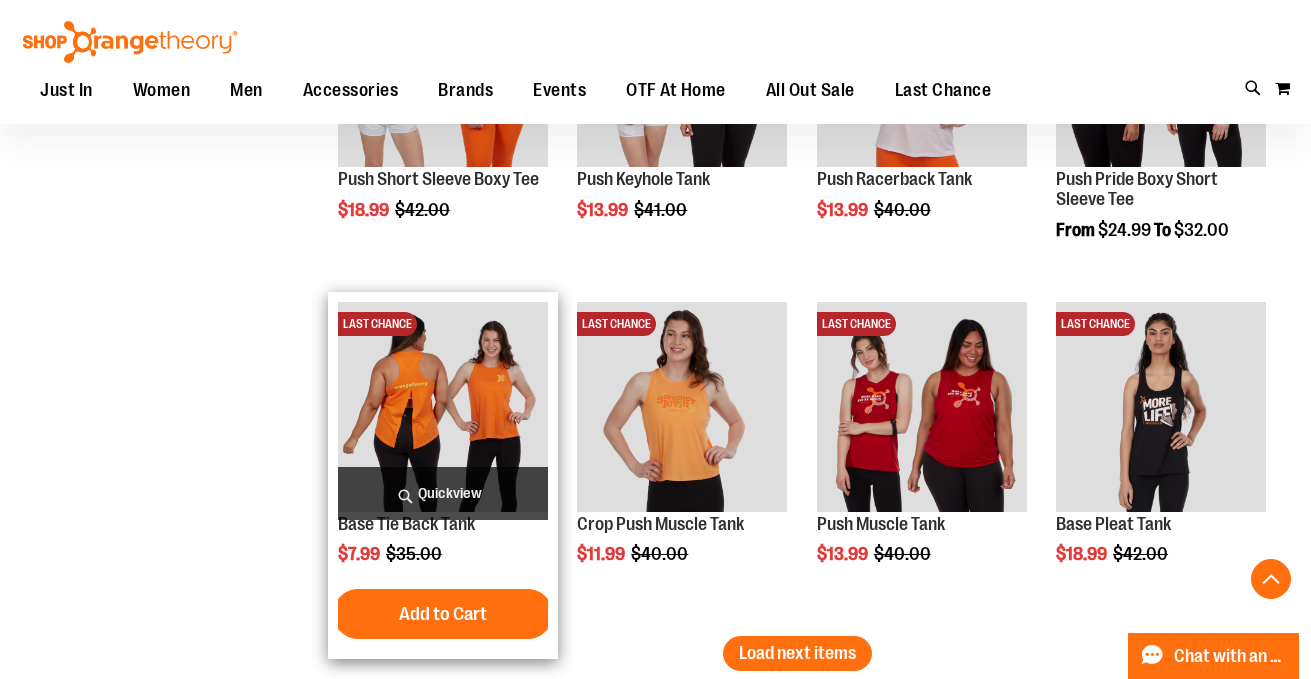 click on "Quickview" at bounding box center (443, 493) 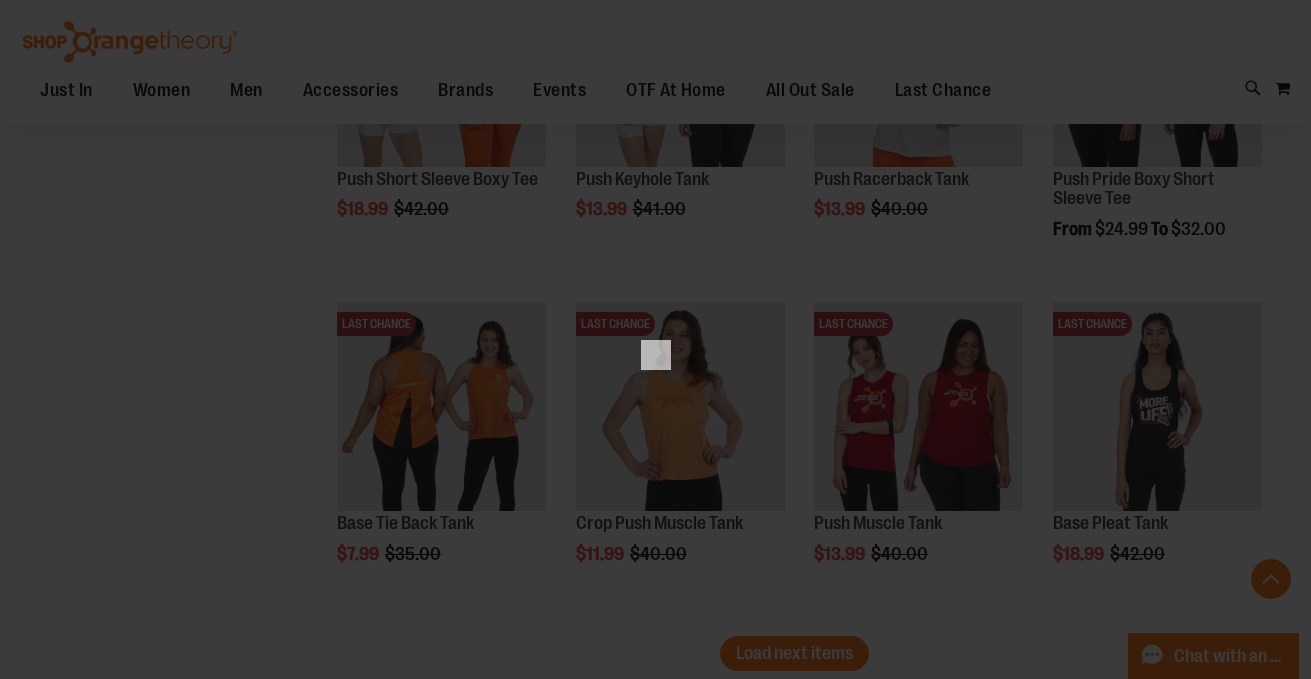 scroll, scrollTop: 0, scrollLeft: 0, axis: both 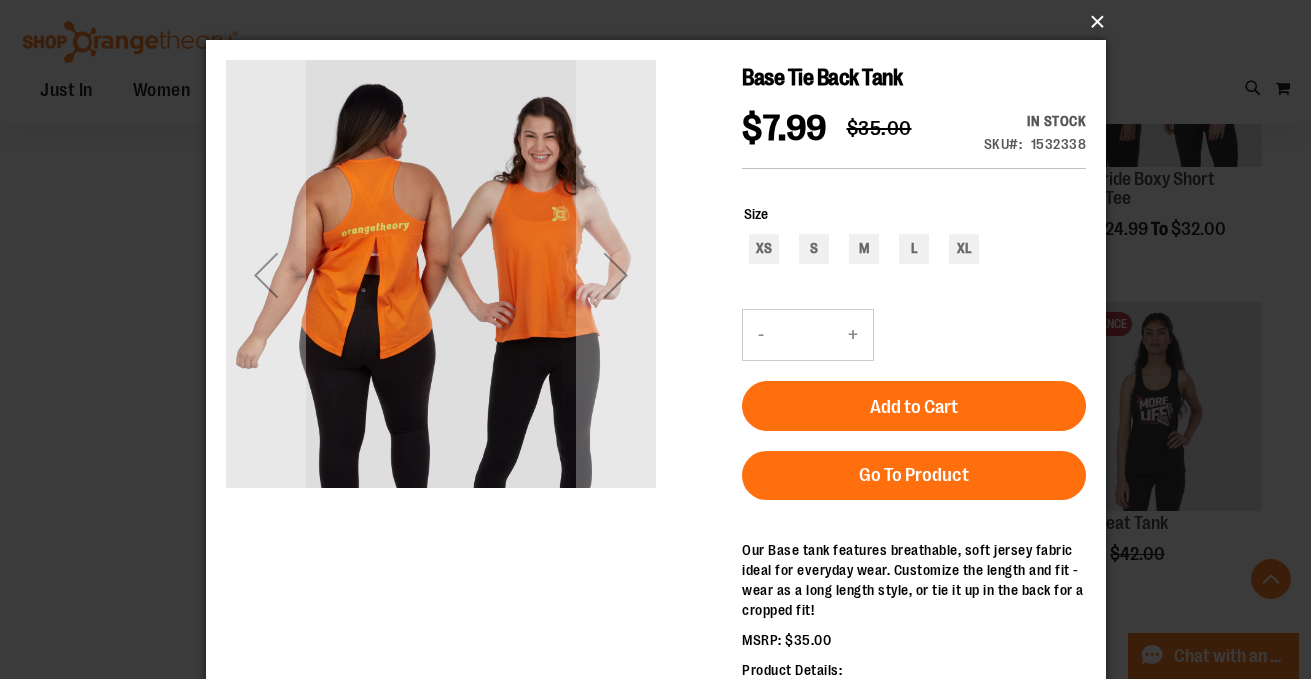 click on "×" at bounding box center (662, 22) 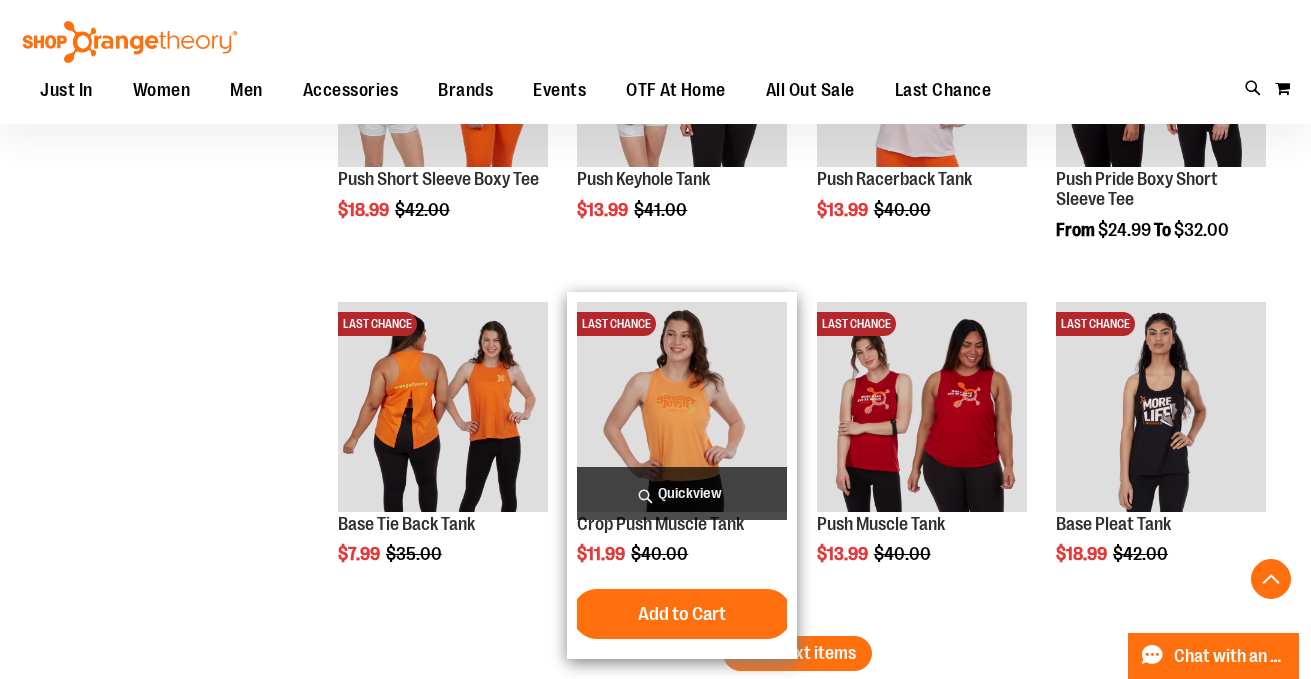 click on "Quickview" at bounding box center [682, 493] 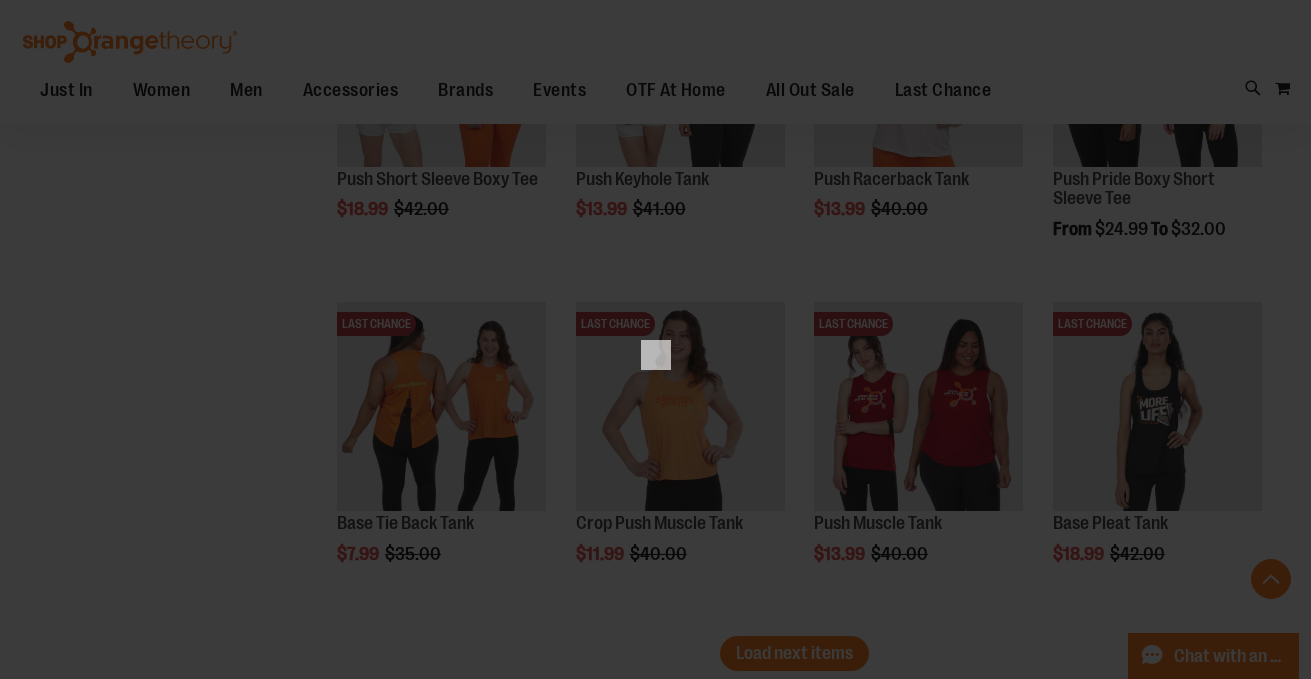 scroll, scrollTop: 0, scrollLeft: 0, axis: both 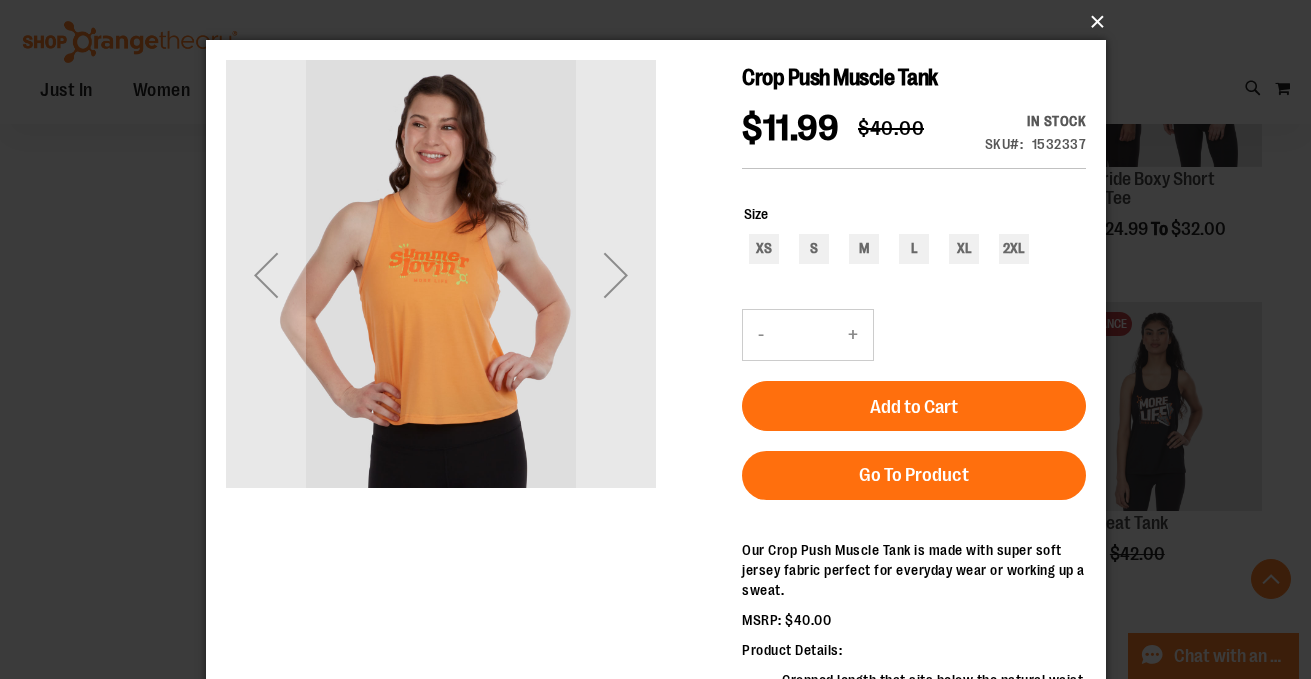 click on "×" at bounding box center [662, 22] 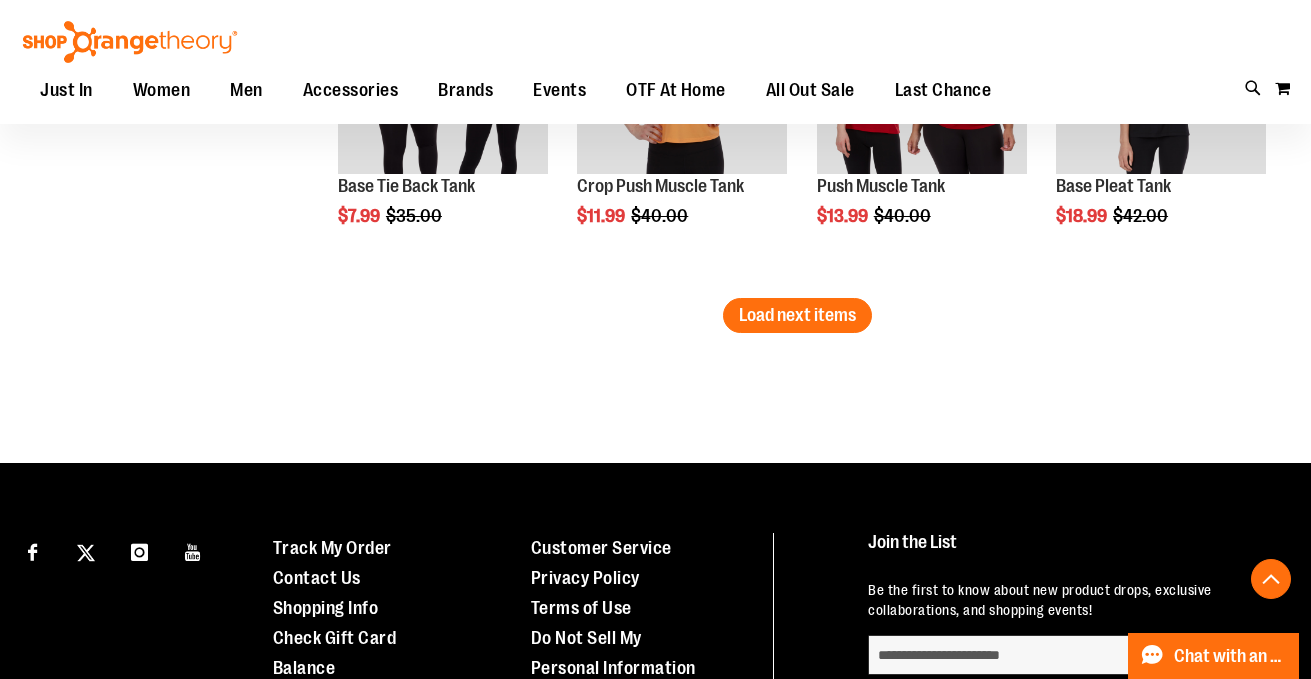 scroll, scrollTop: 7129, scrollLeft: 0, axis: vertical 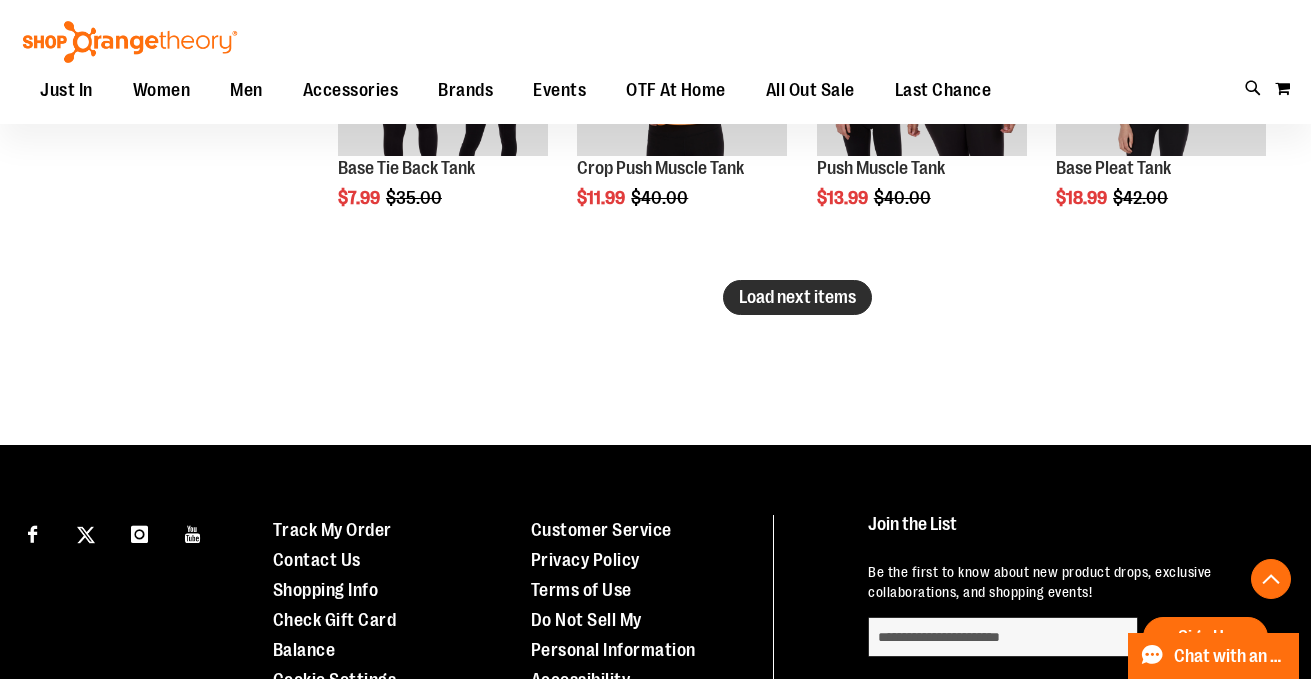 click on "Load next items" at bounding box center (797, 297) 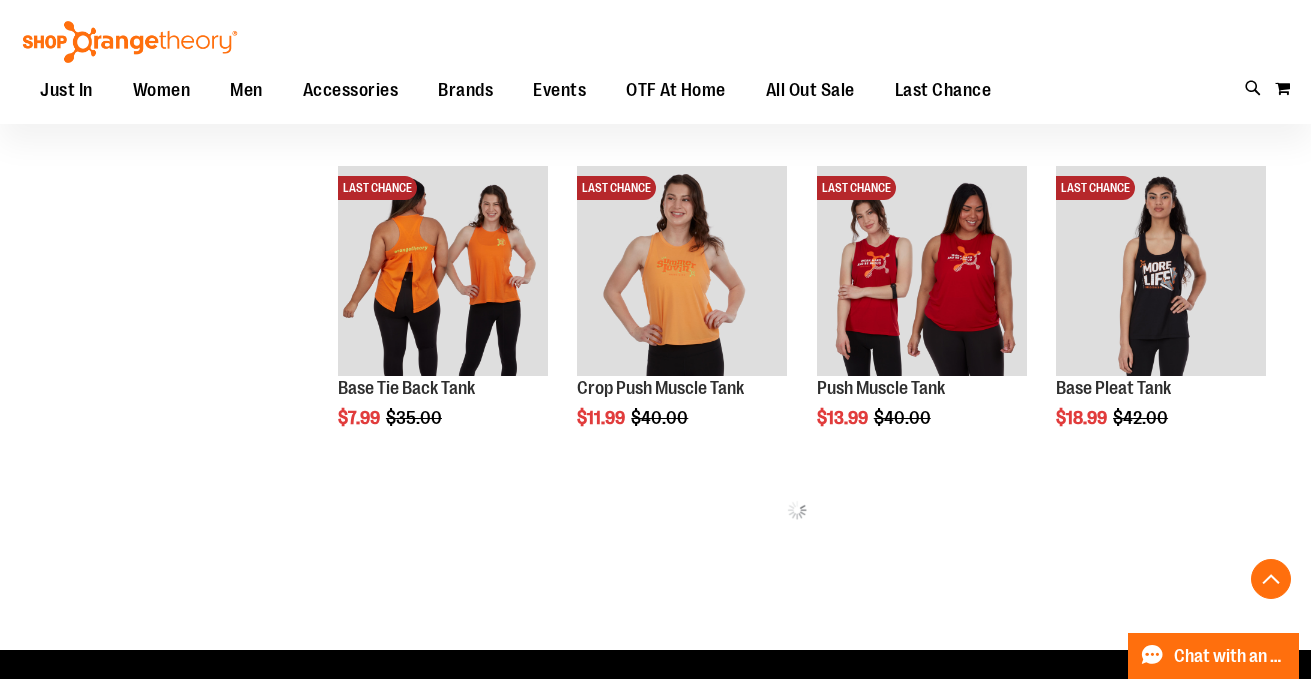 scroll, scrollTop: 6902, scrollLeft: 0, axis: vertical 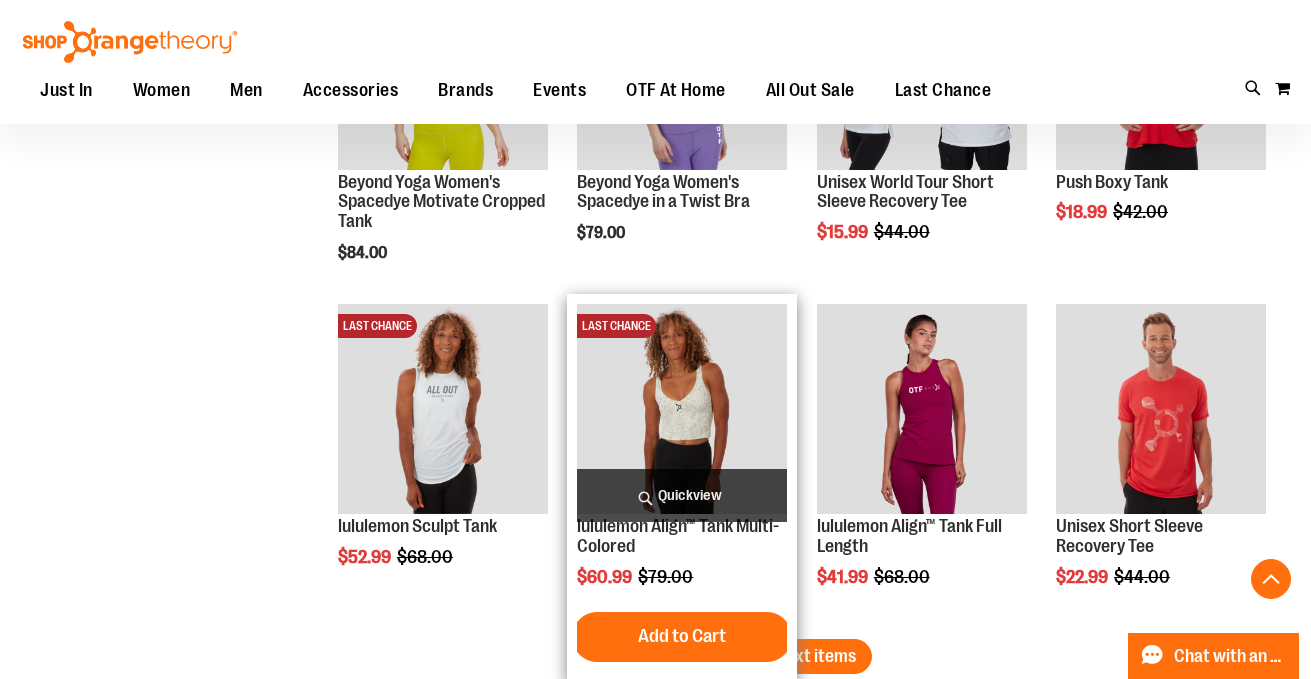 click on "Quickview" at bounding box center [682, 495] 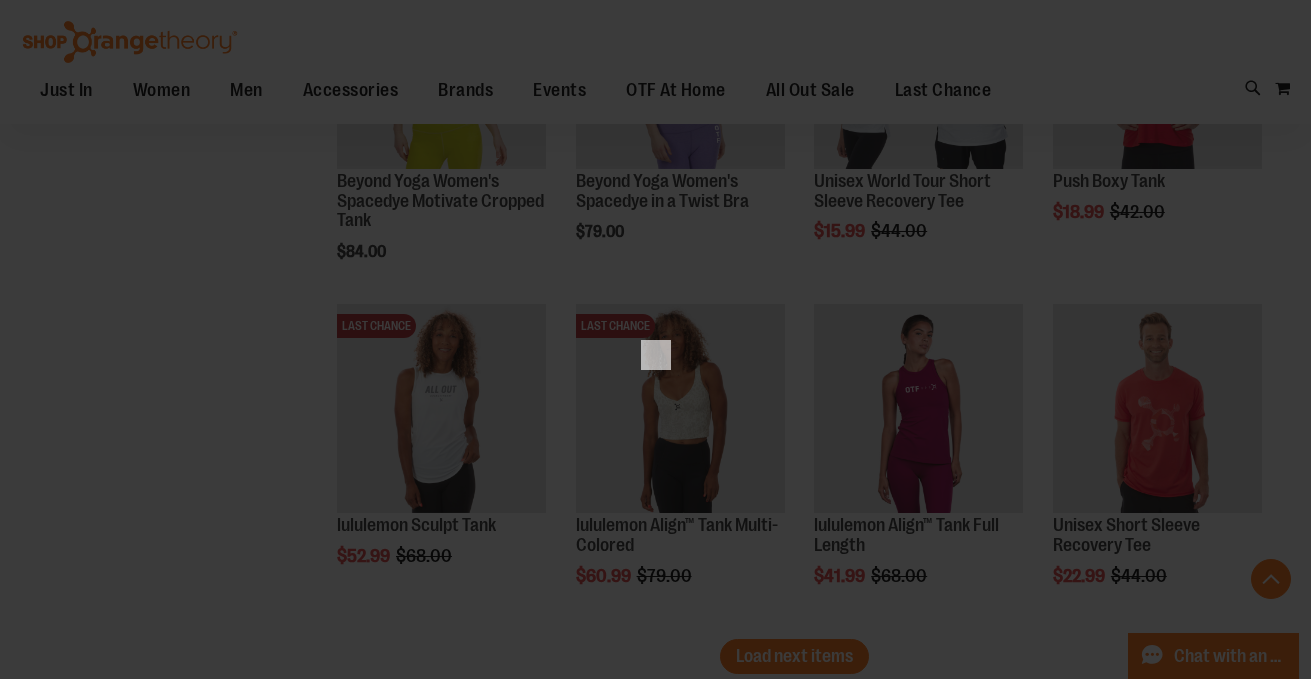scroll, scrollTop: 0, scrollLeft: 0, axis: both 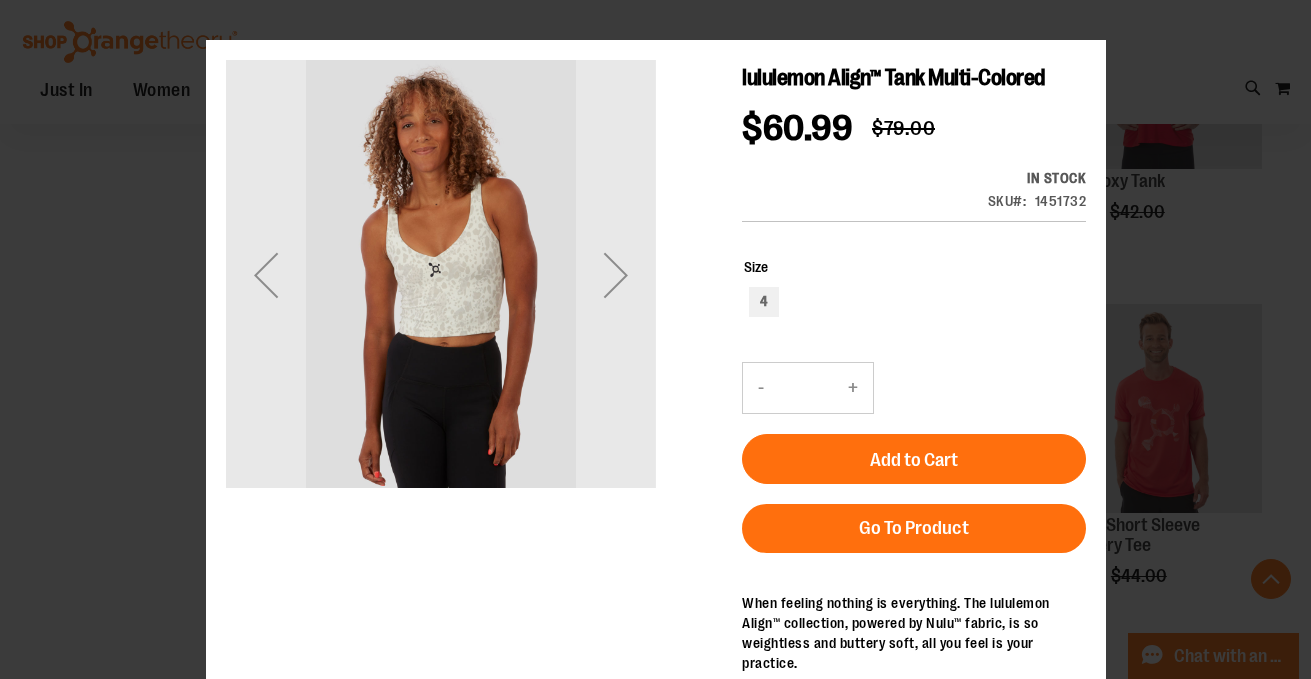 click on "×" at bounding box center (655, 339) 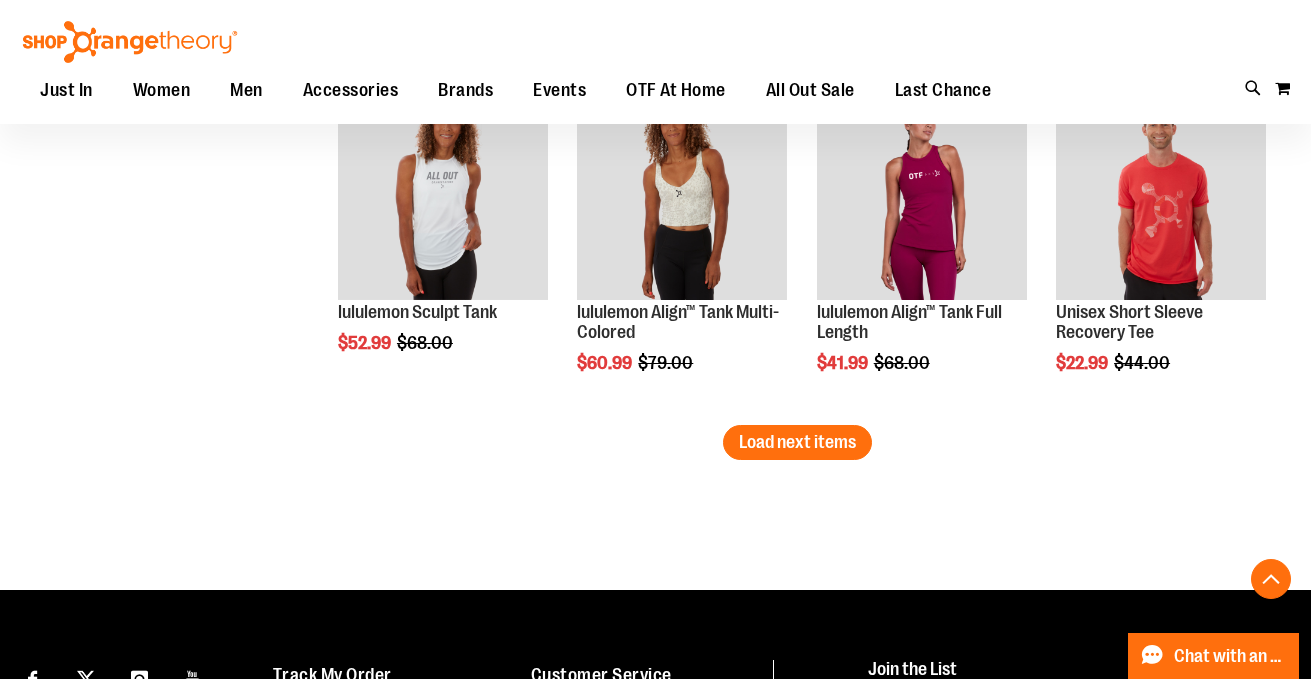 scroll, scrollTop: 8051, scrollLeft: 0, axis: vertical 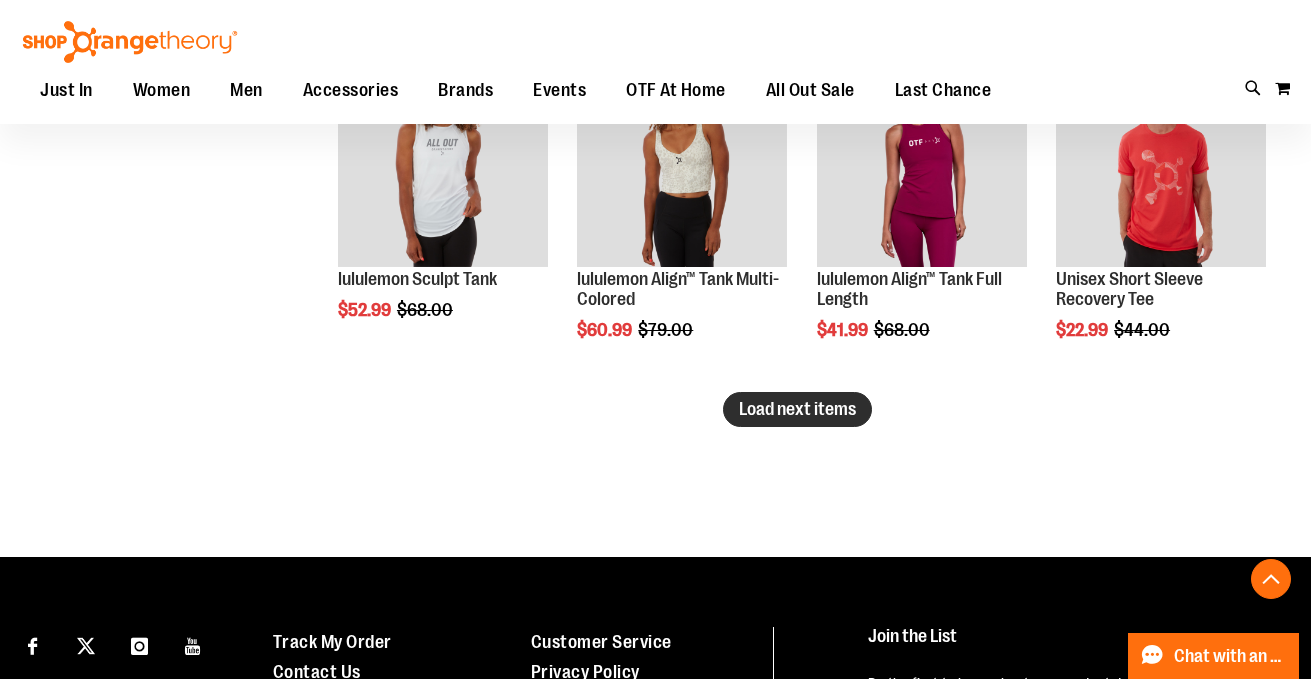 click on "Load next items" at bounding box center [797, 409] 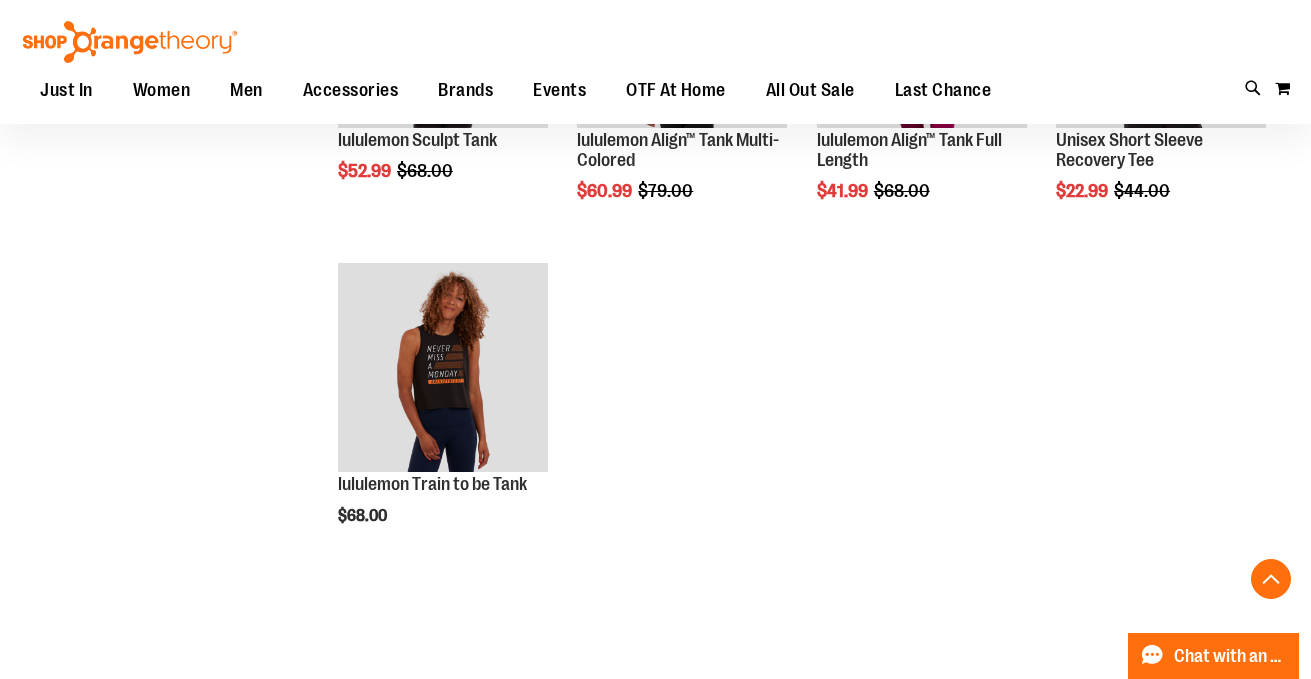 scroll, scrollTop: 8189, scrollLeft: 0, axis: vertical 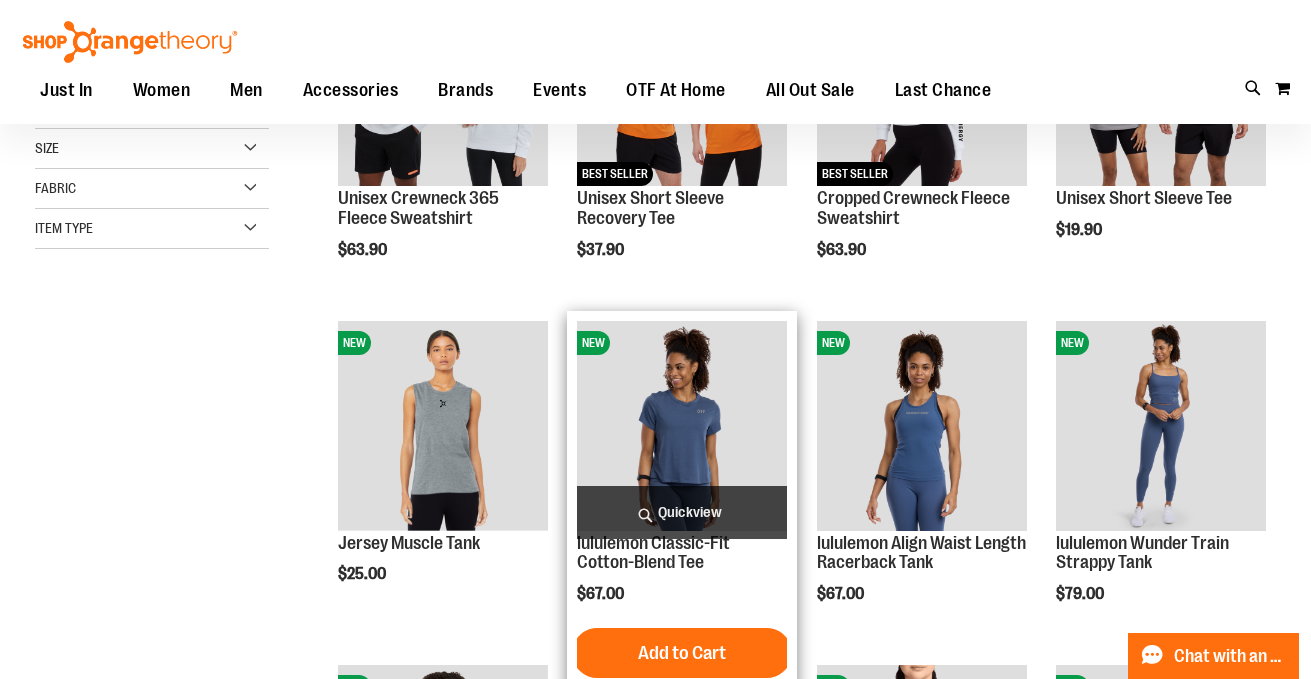 click on "Quickview" at bounding box center [682, 512] 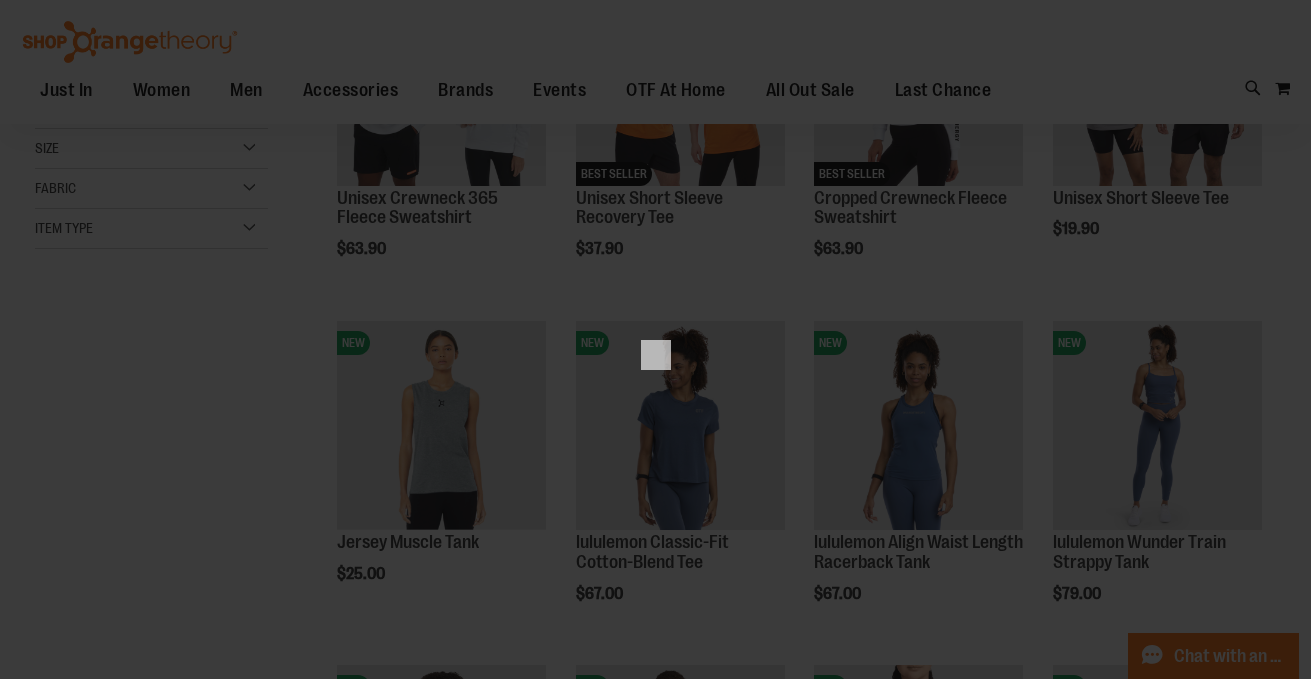scroll, scrollTop: 0, scrollLeft: 0, axis: both 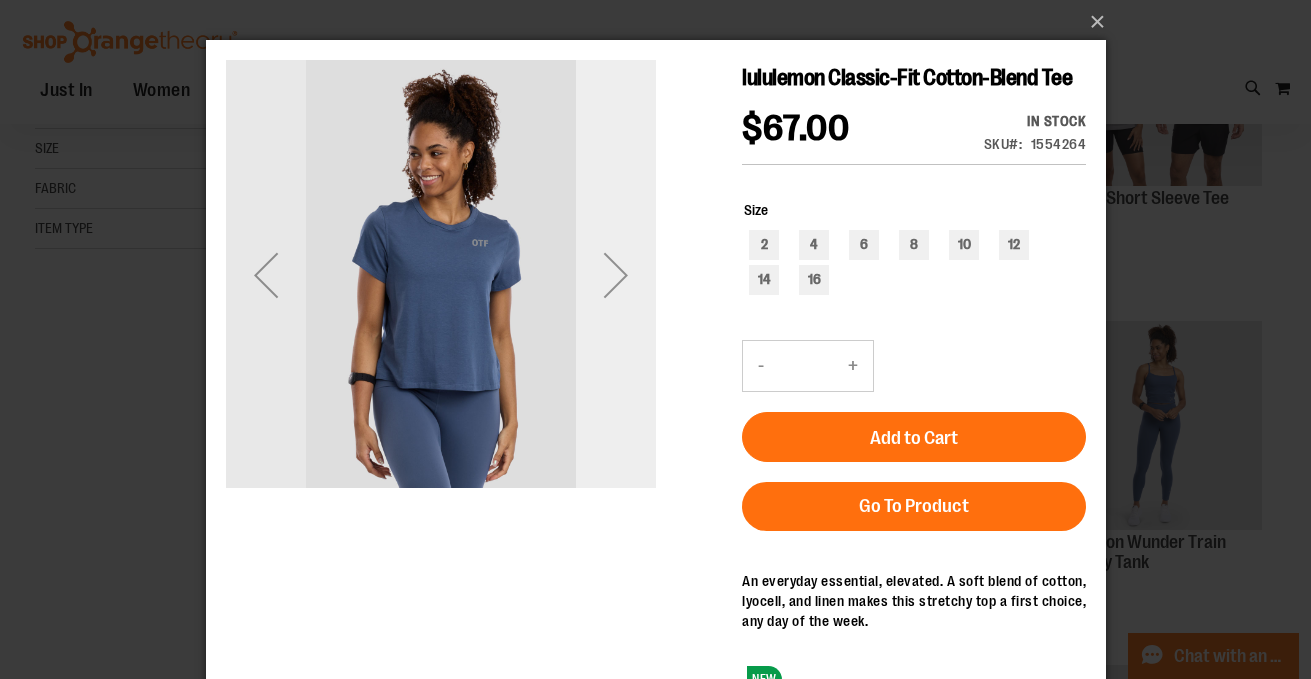 click at bounding box center [615, 275] 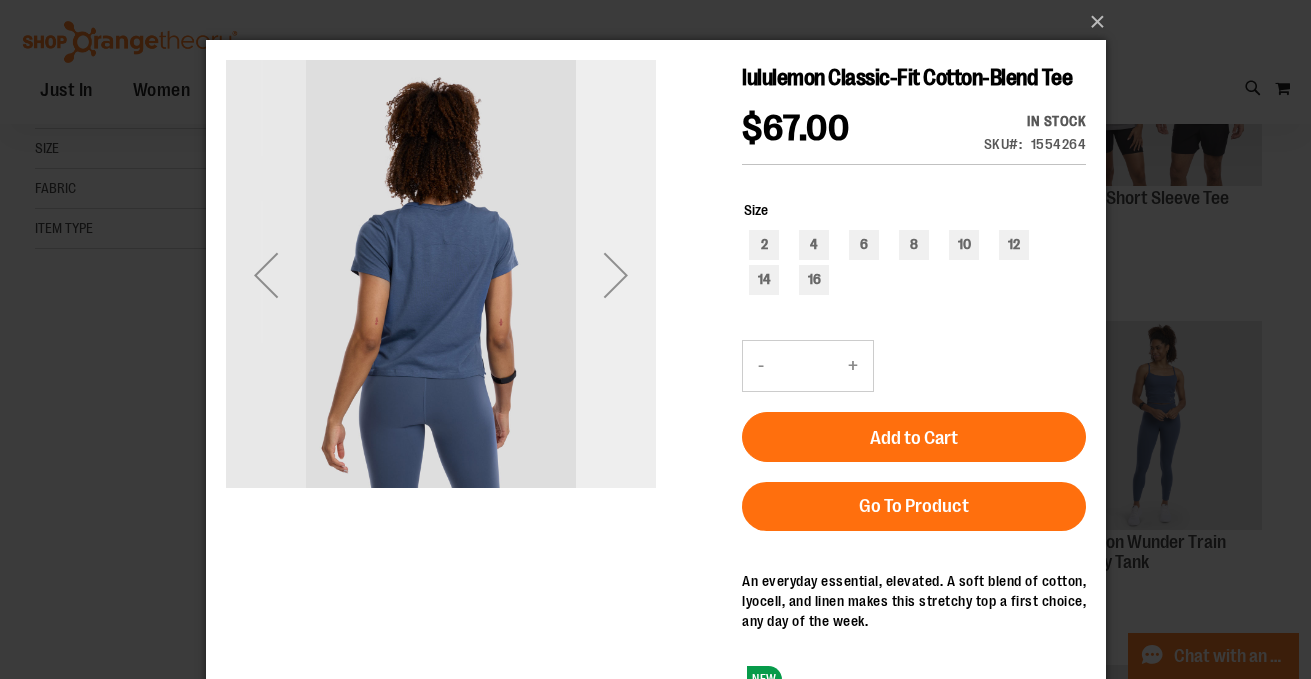 click at bounding box center (615, 275) 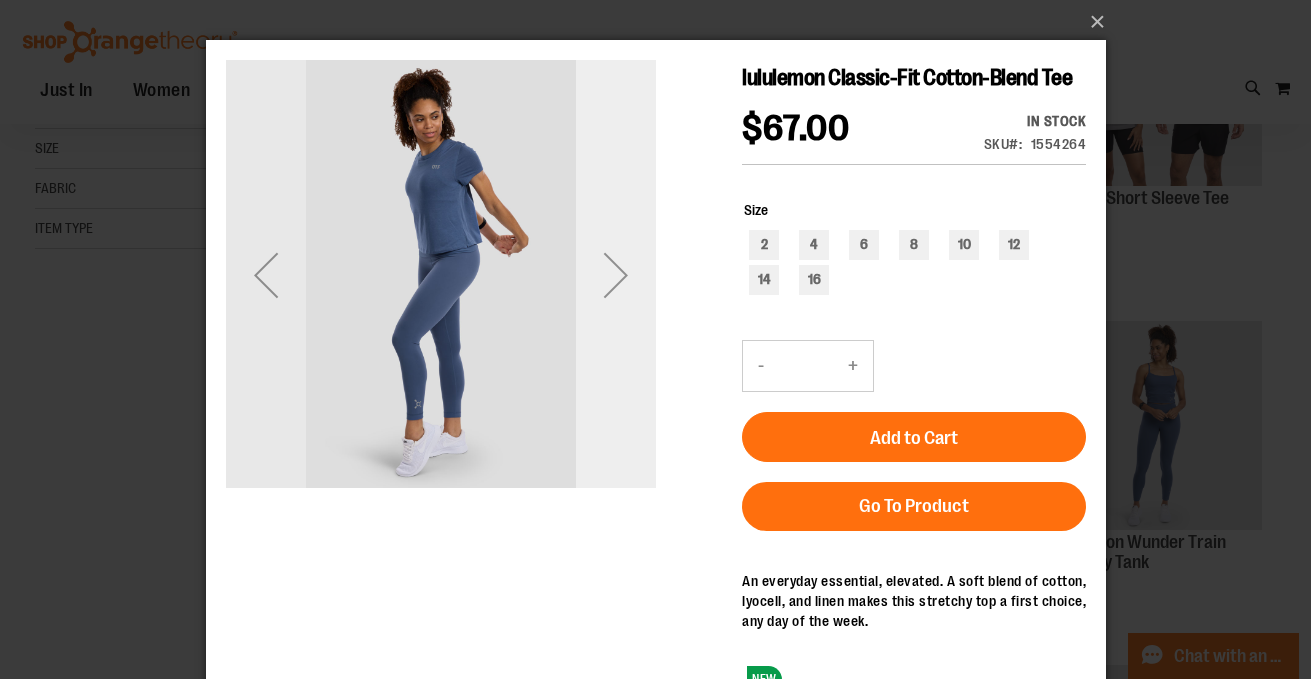 click at bounding box center (615, 275) 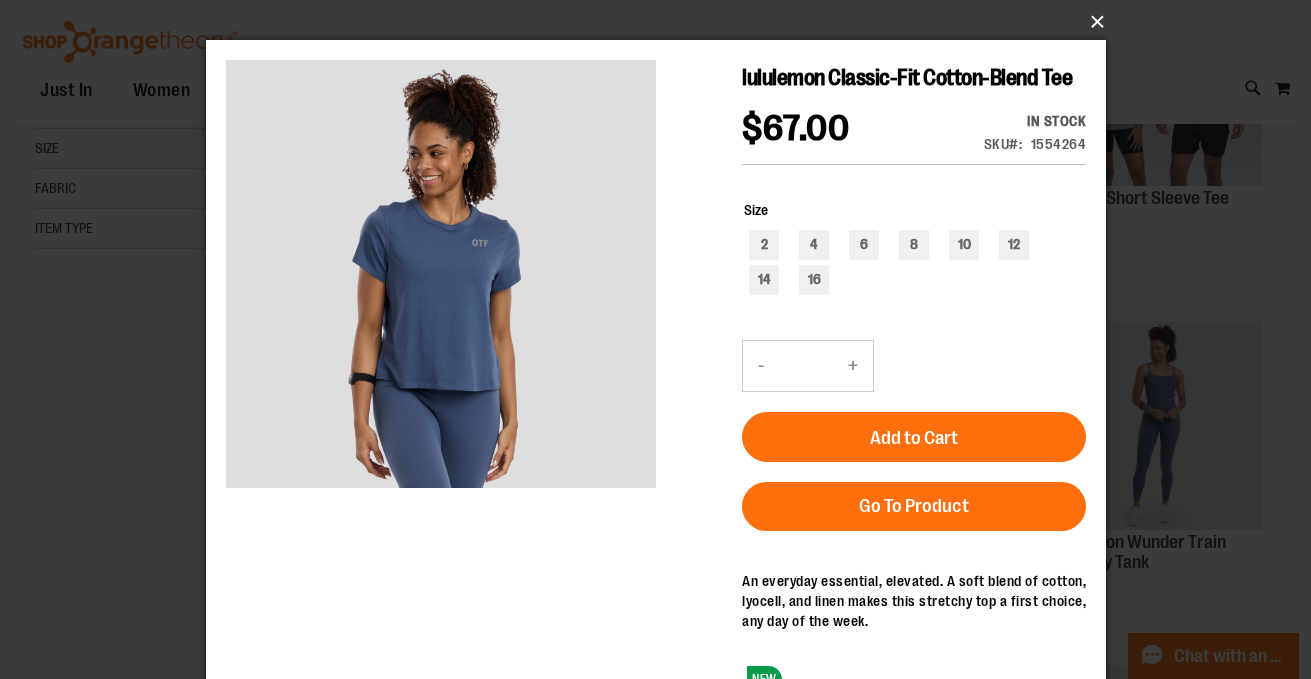 click on "×" at bounding box center (662, 22) 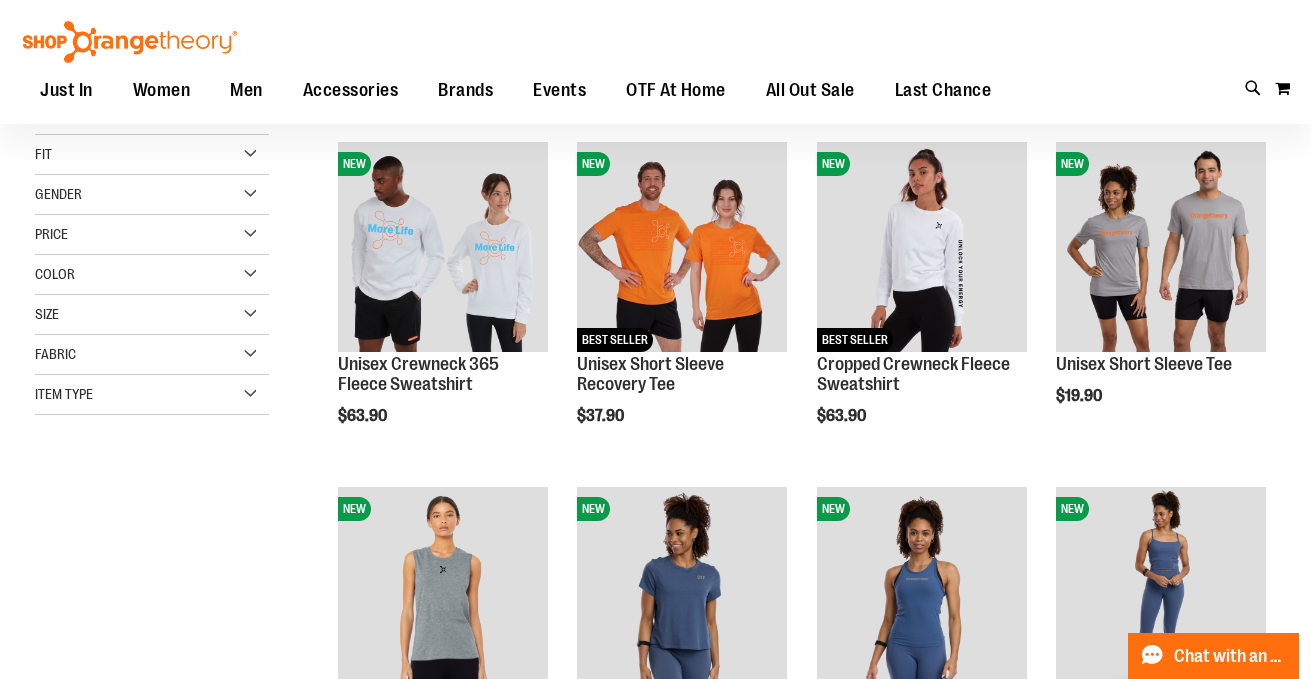 scroll, scrollTop: 9, scrollLeft: 0, axis: vertical 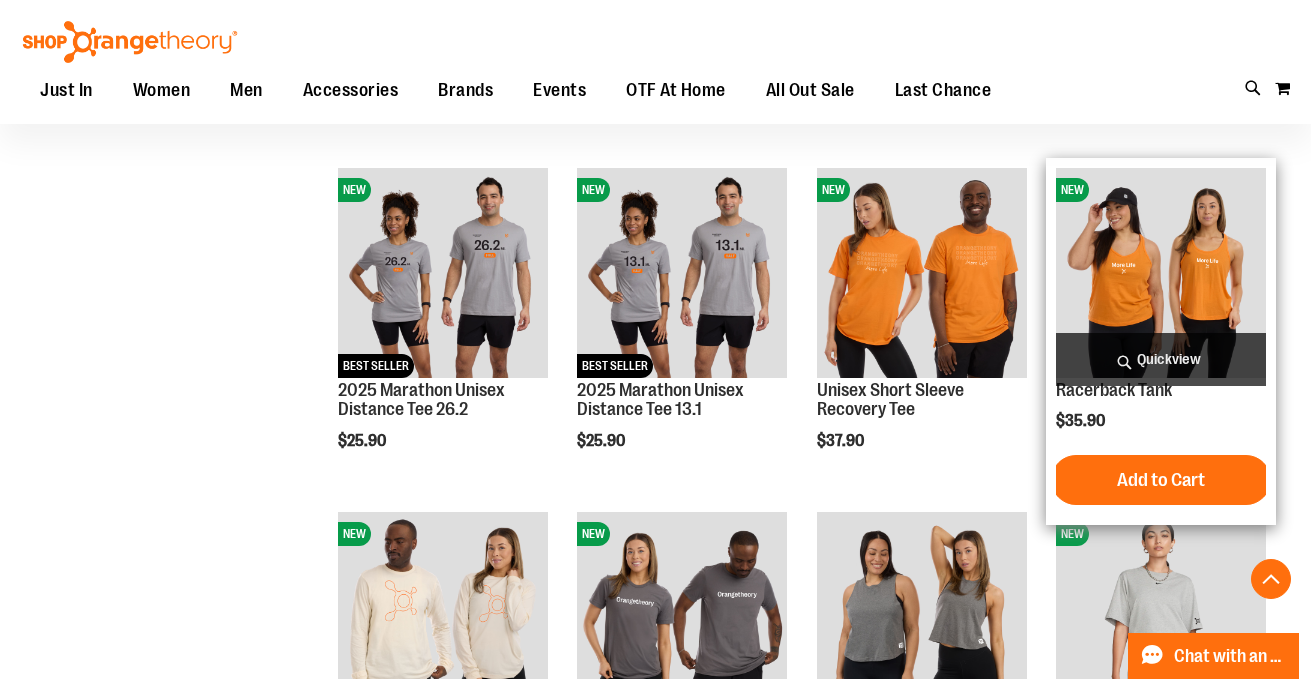 click on "Quickview" at bounding box center [1161, 359] 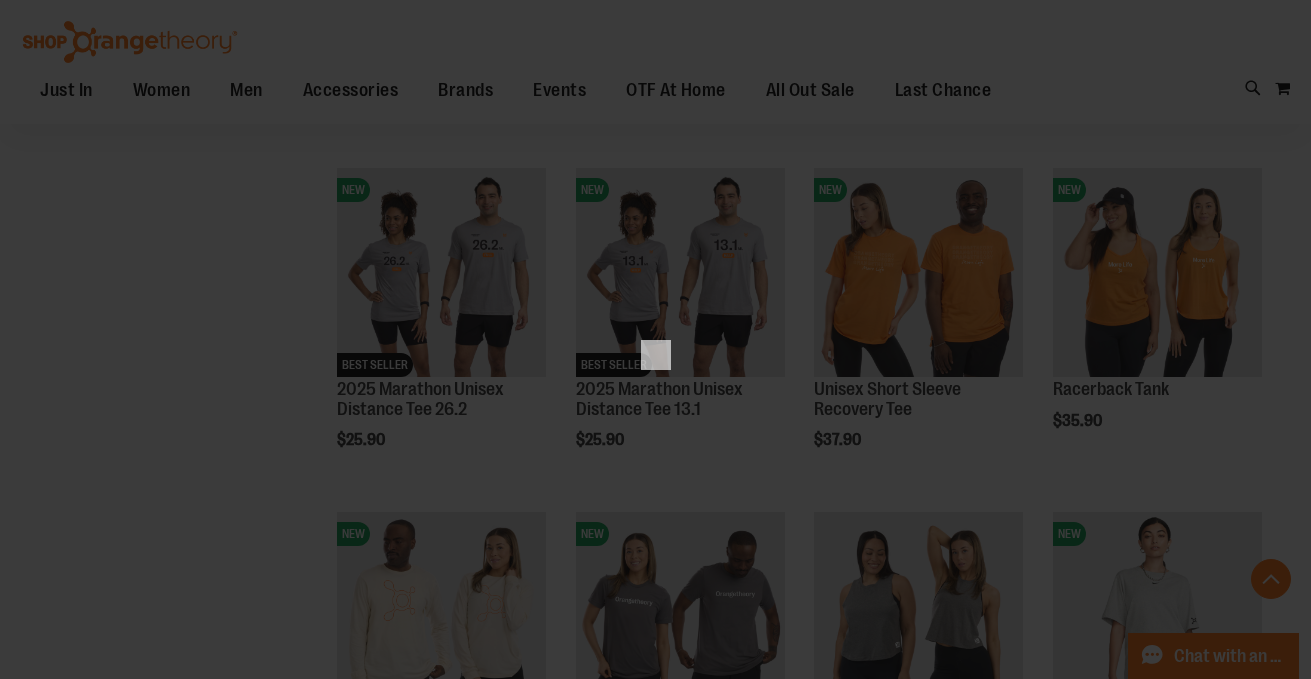 scroll, scrollTop: 0, scrollLeft: 0, axis: both 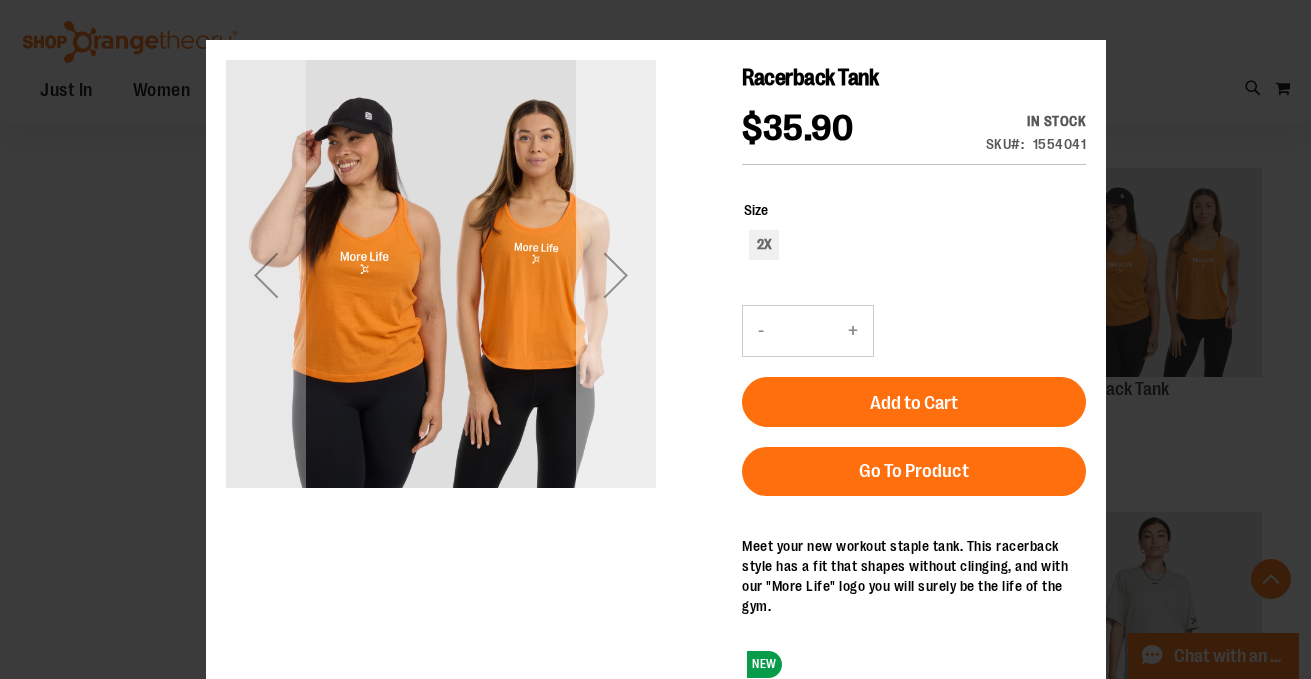 click at bounding box center [615, 275] 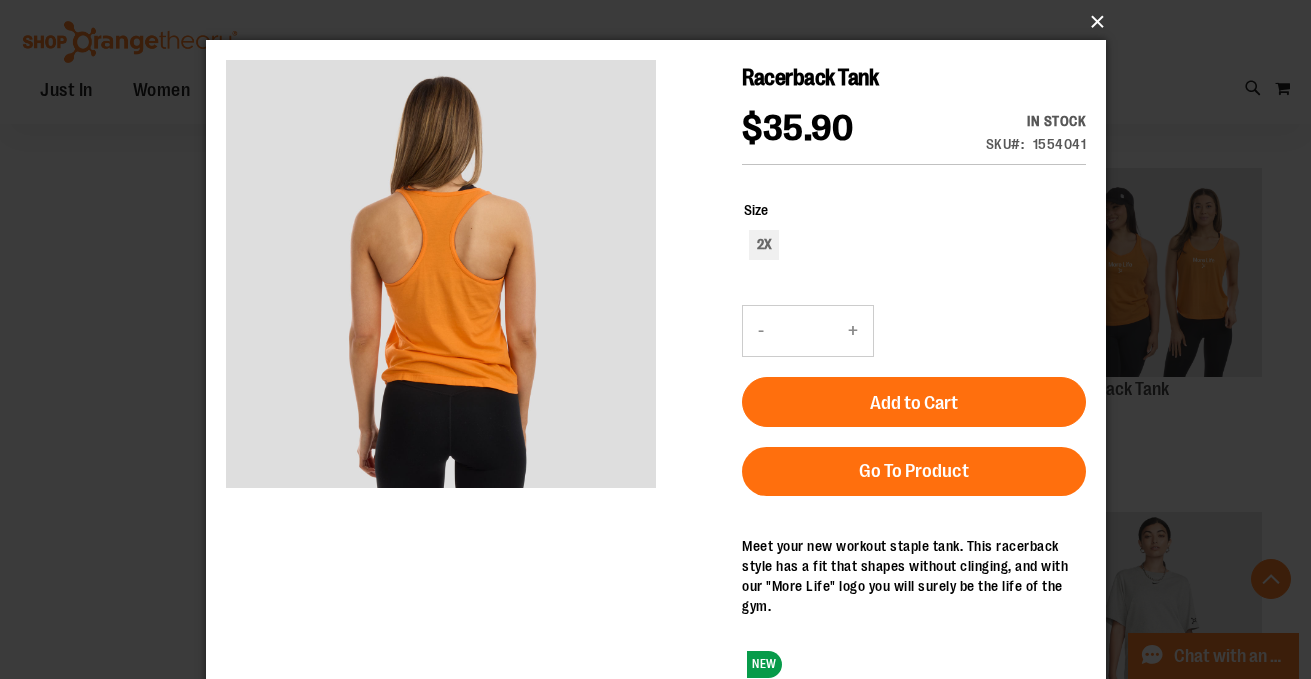click on "×" at bounding box center (662, 22) 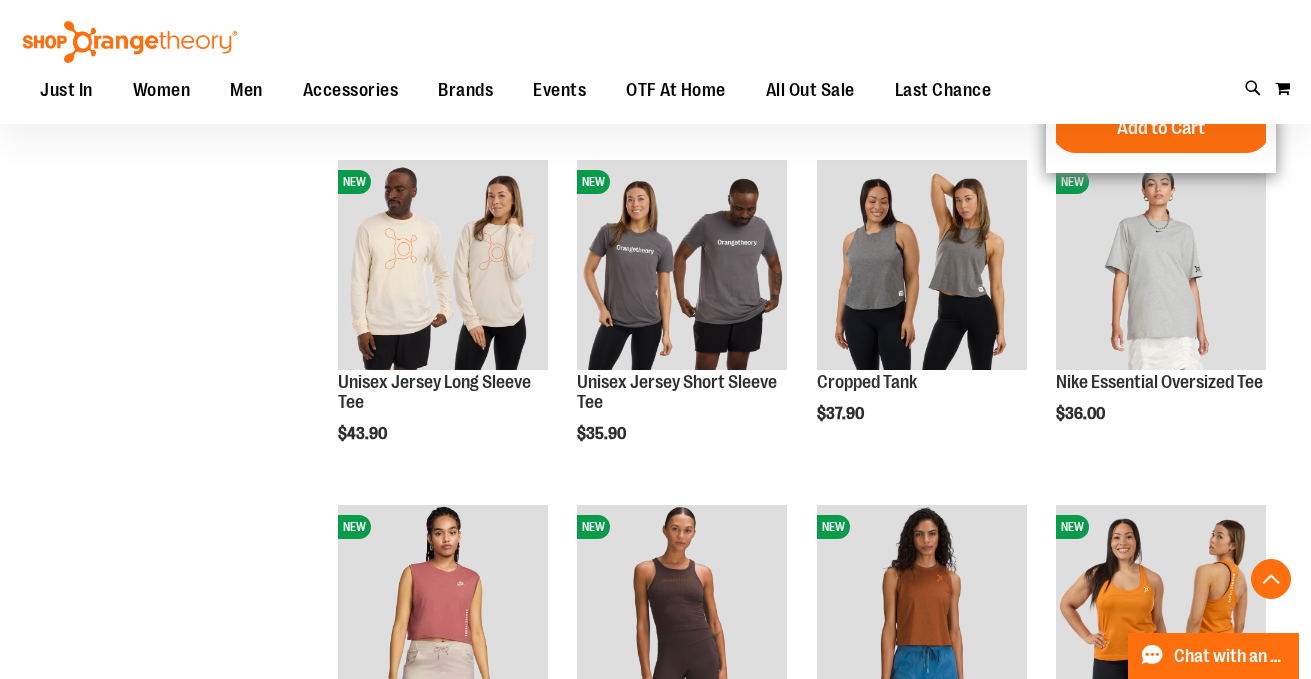 scroll, scrollTop: 1403, scrollLeft: 0, axis: vertical 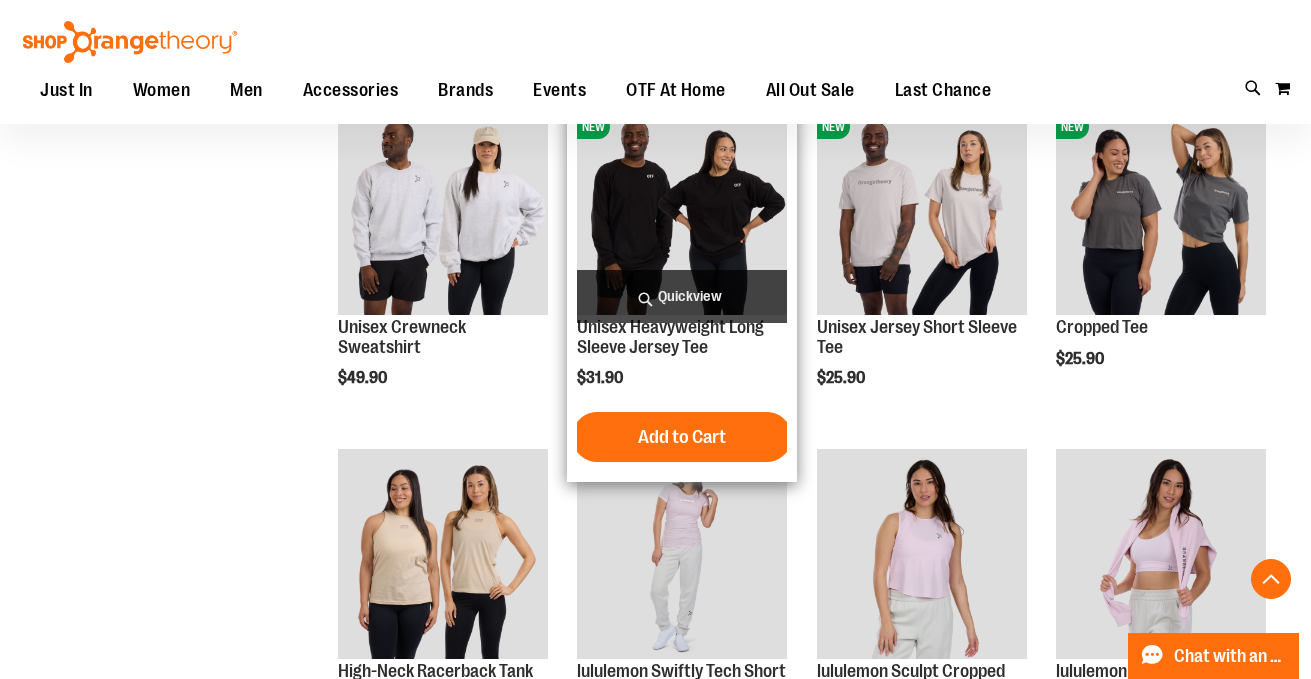 click on "Quickview" at bounding box center [682, 296] 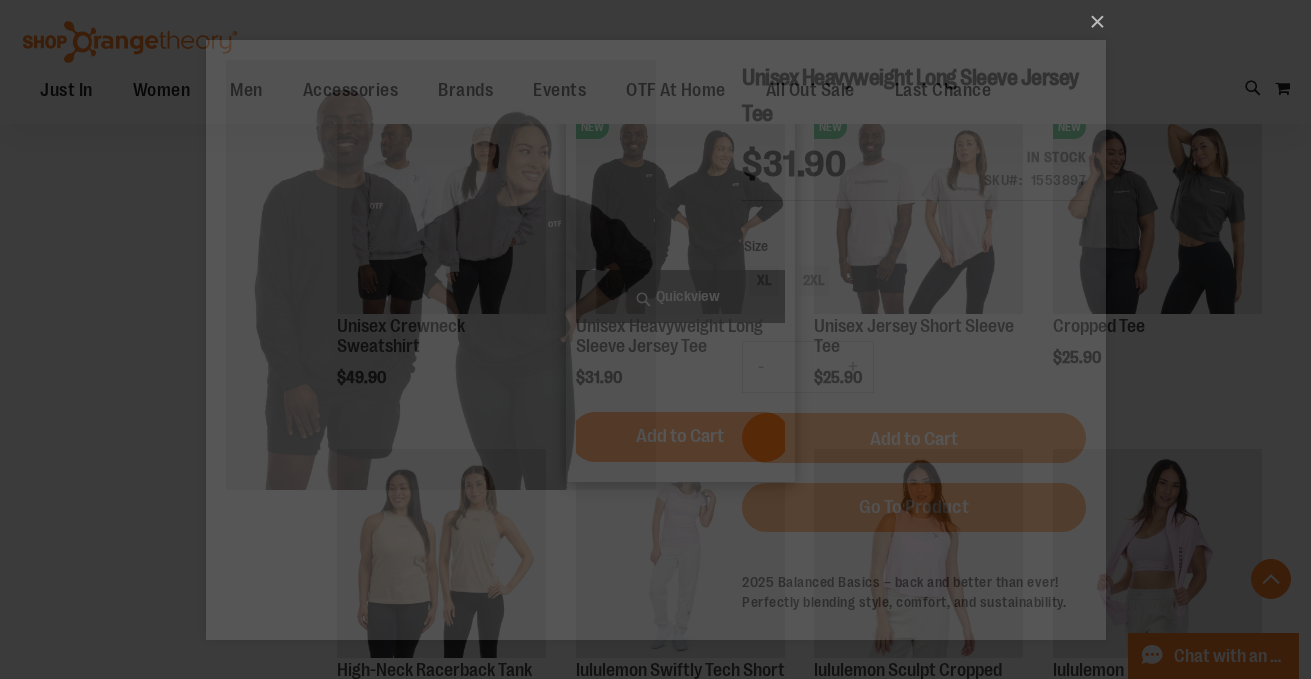 scroll, scrollTop: 0, scrollLeft: 0, axis: both 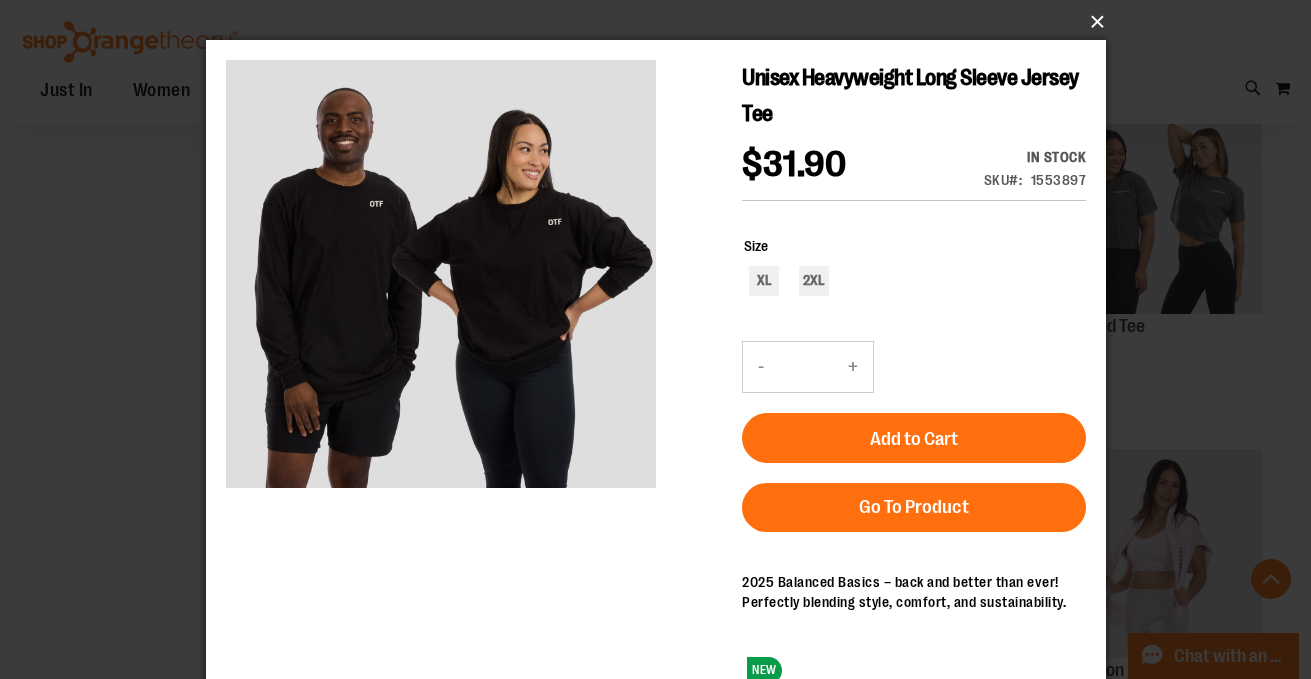 click on "×" at bounding box center (662, 22) 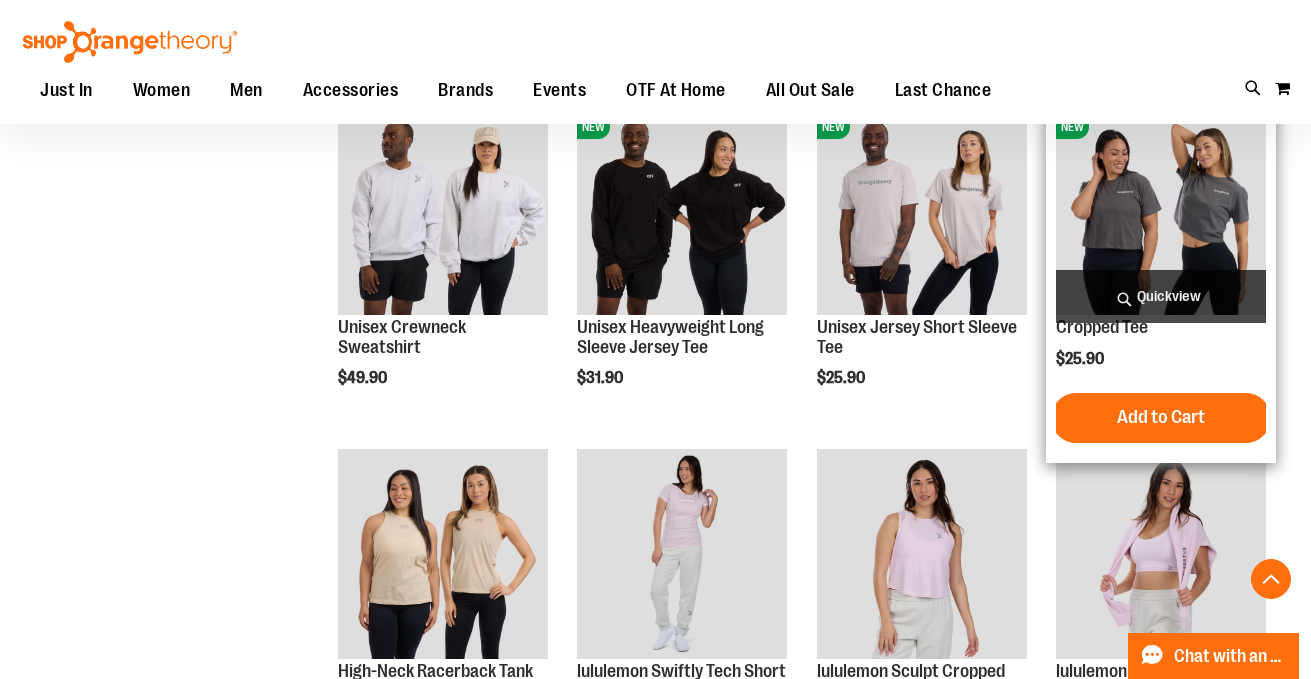 click on "Quickview" at bounding box center [1161, 296] 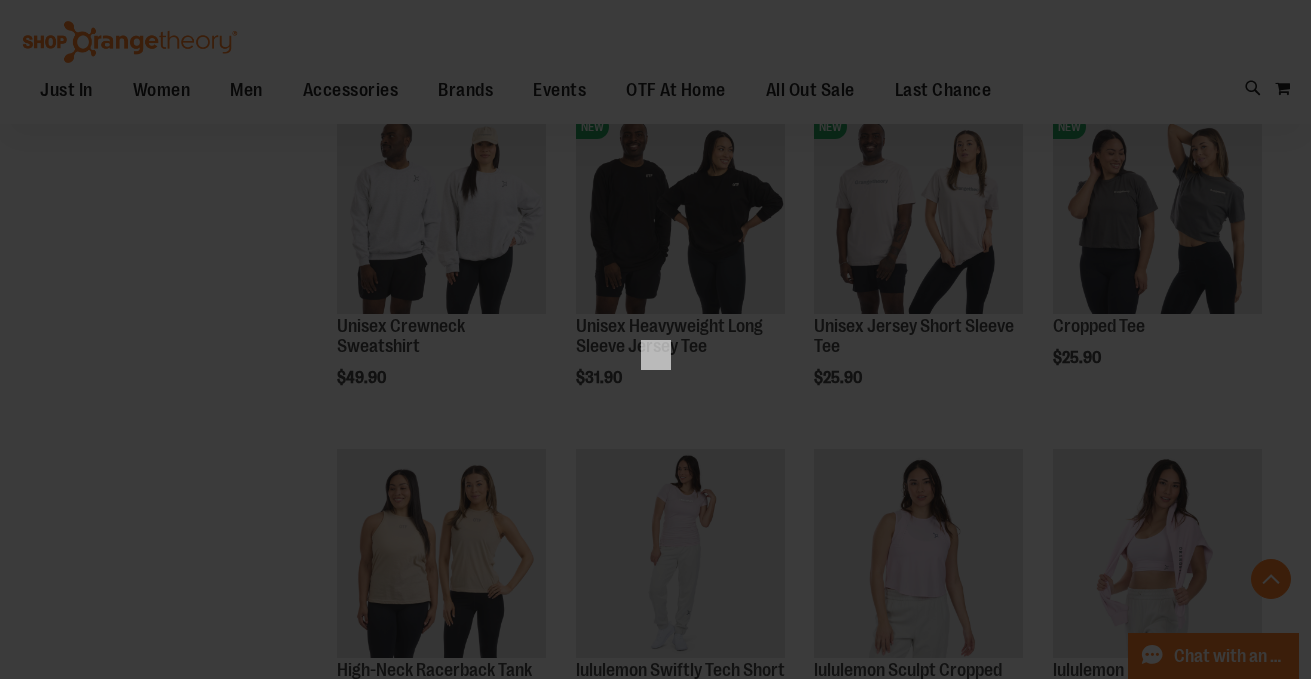 scroll, scrollTop: 0, scrollLeft: 0, axis: both 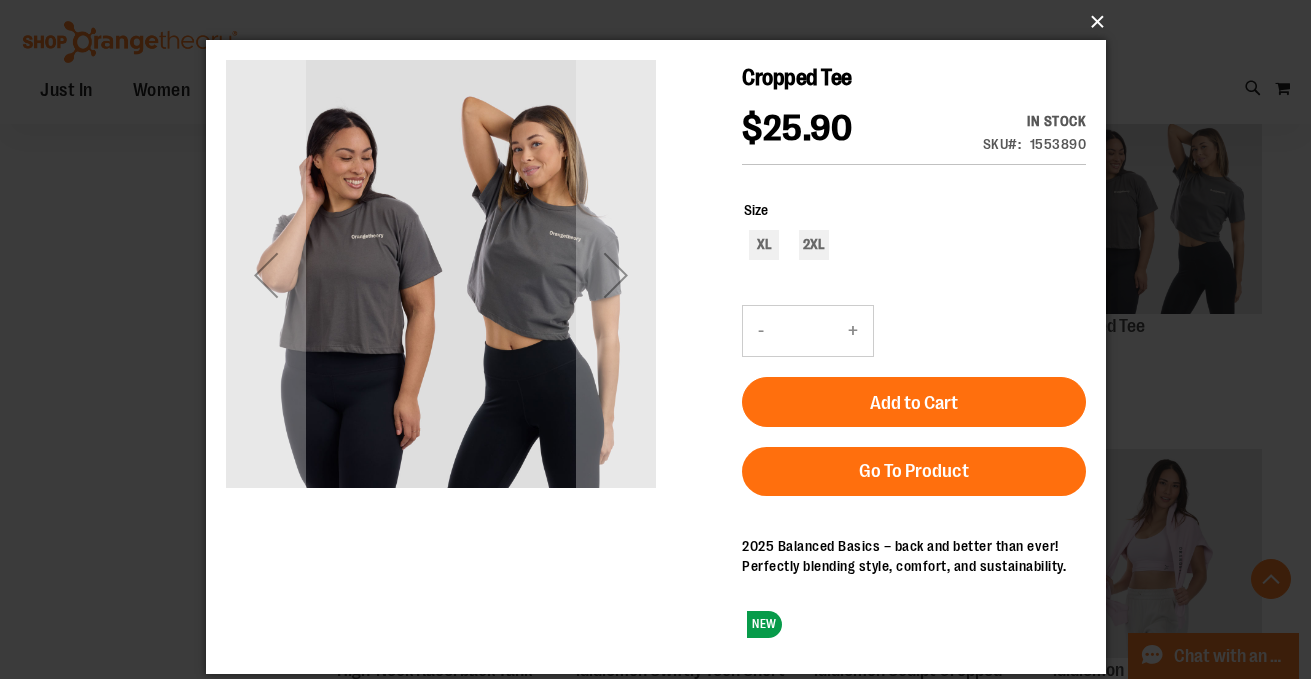 click on "×" at bounding box center [662, 22] 